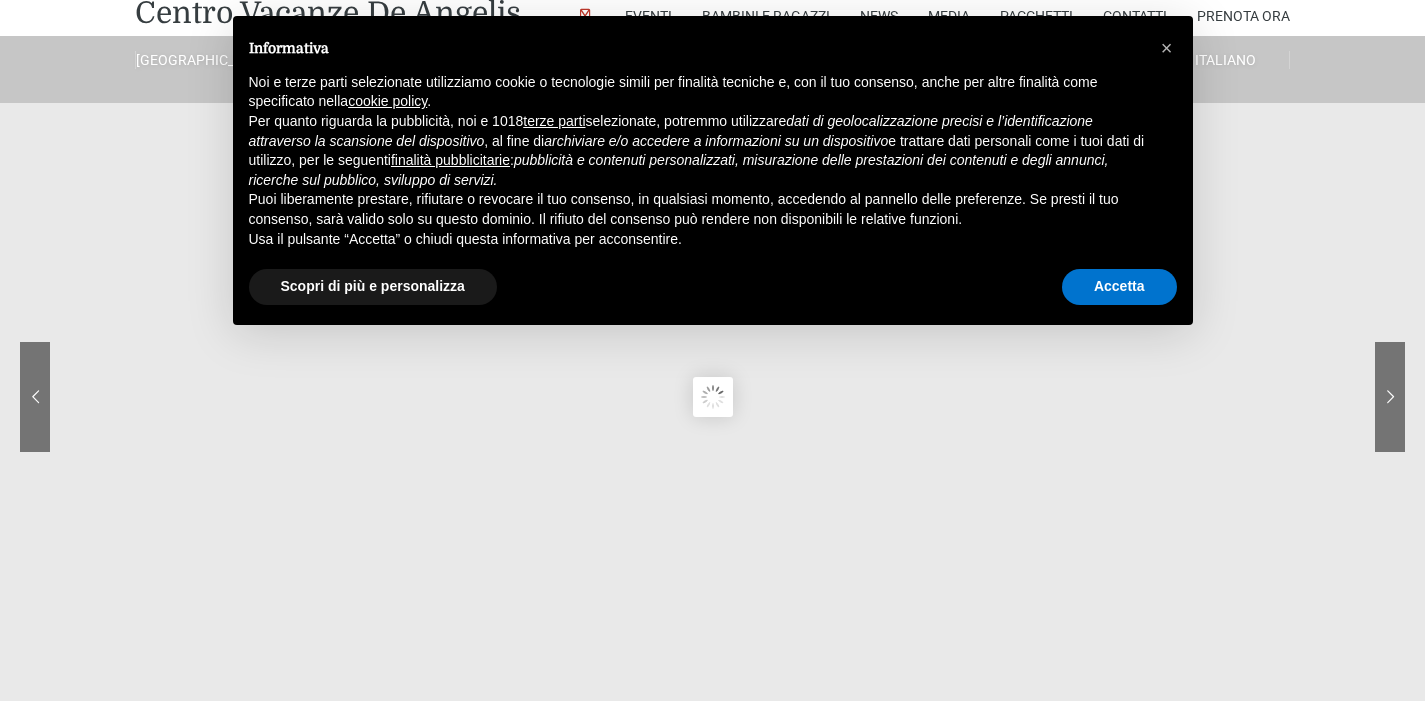 scroll, scrollTop: 55, scrollLeft: 0, axis: vertical 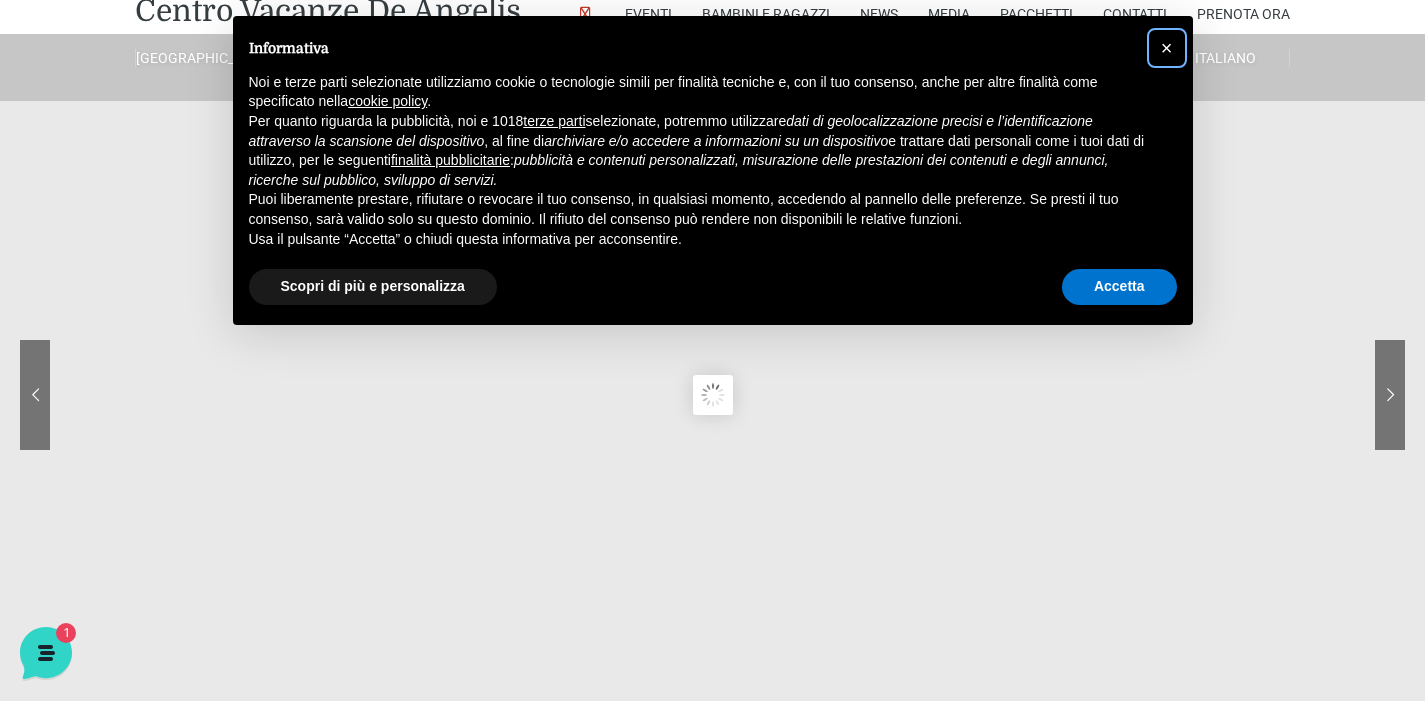 click on "×" at bounding box center [1167, 48] 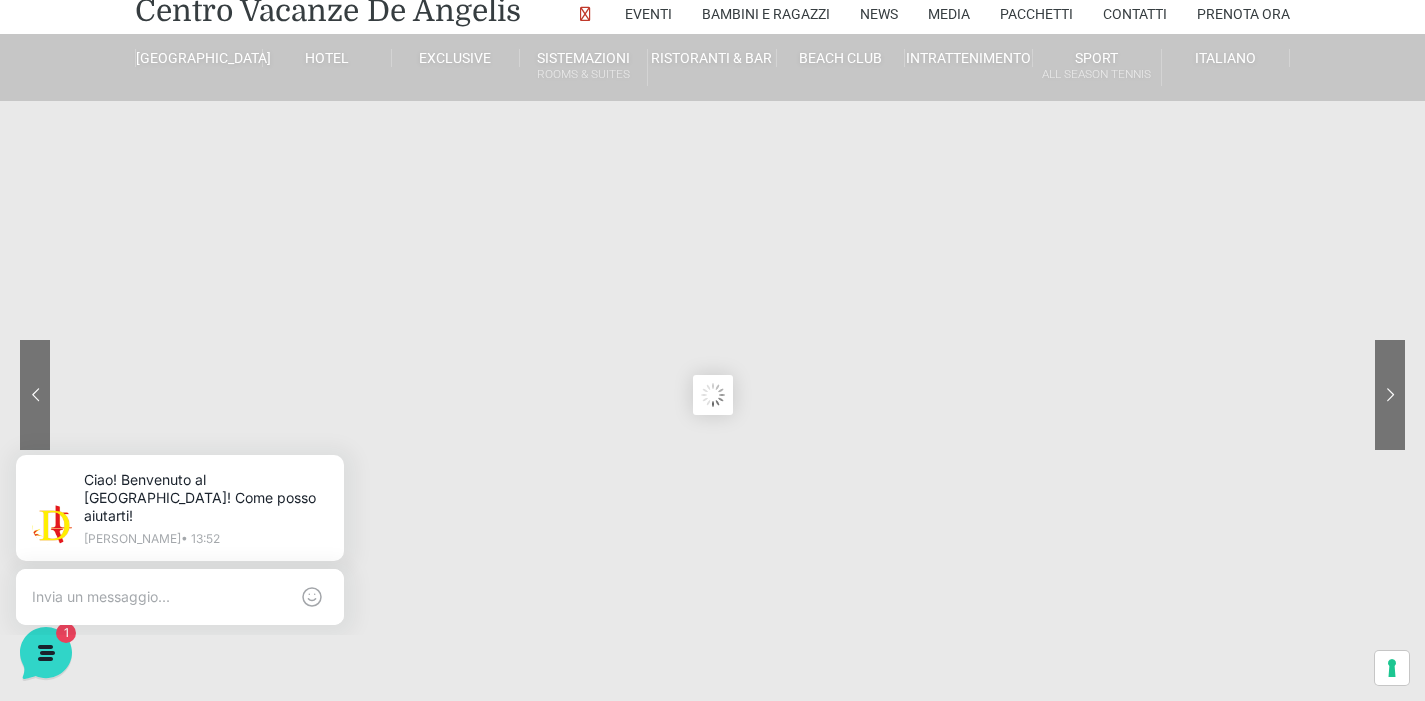 click 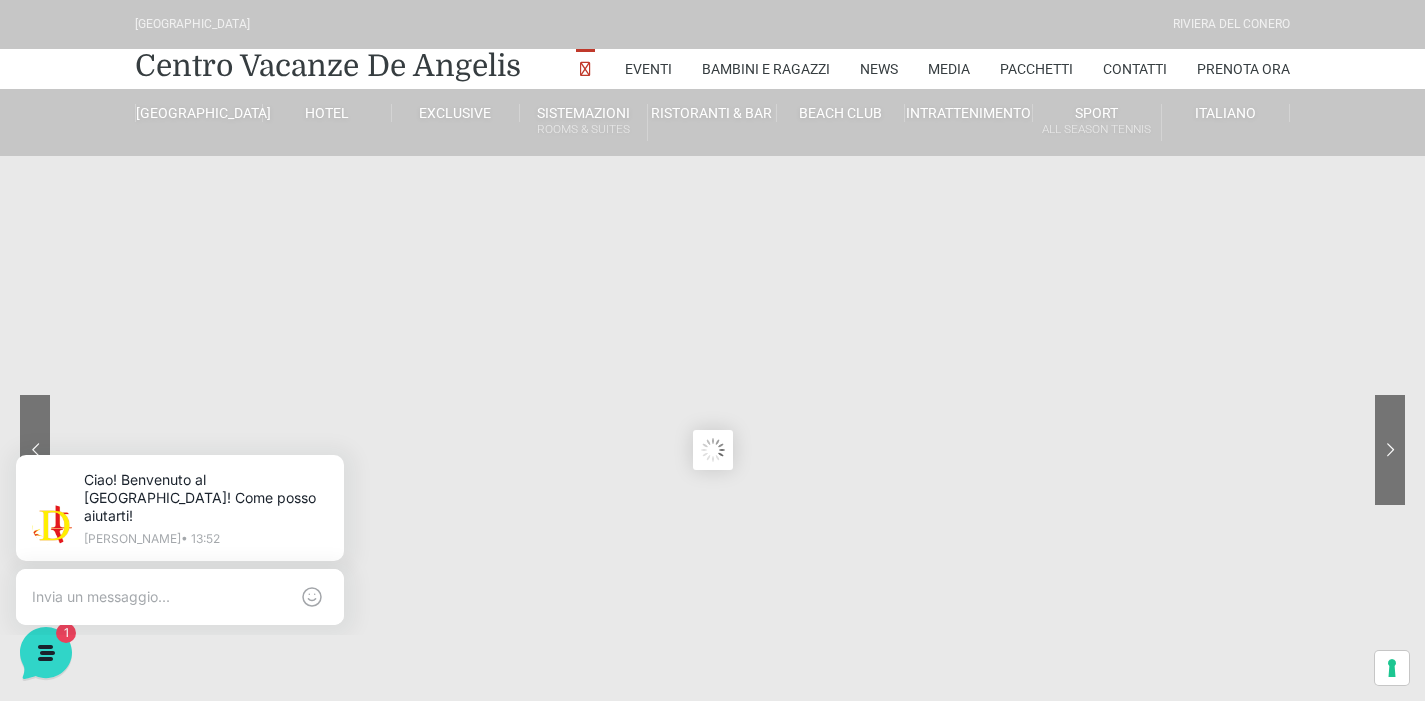 scroll, scrollTop: 0, scrollLeft: 0, axis: both 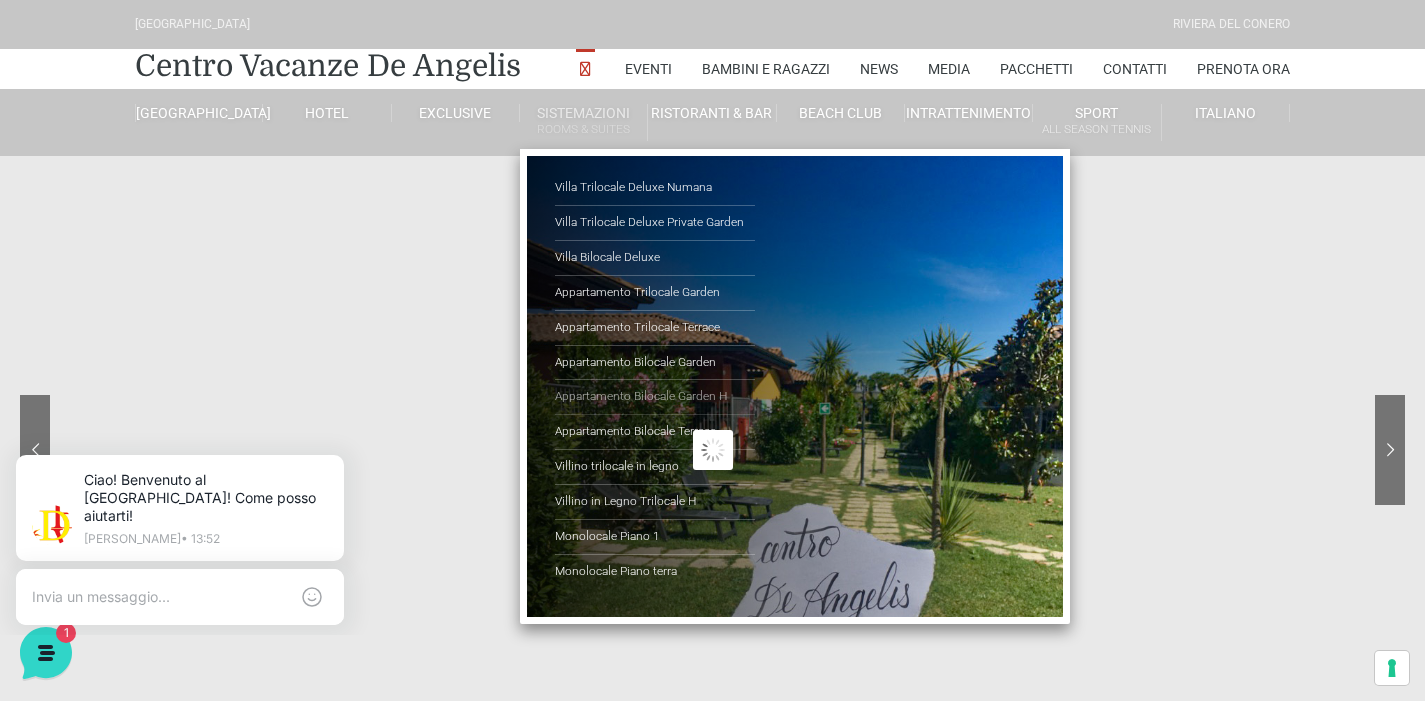 click on "Appartamento Bilocale Garden H" at bounding box center [655, 397] 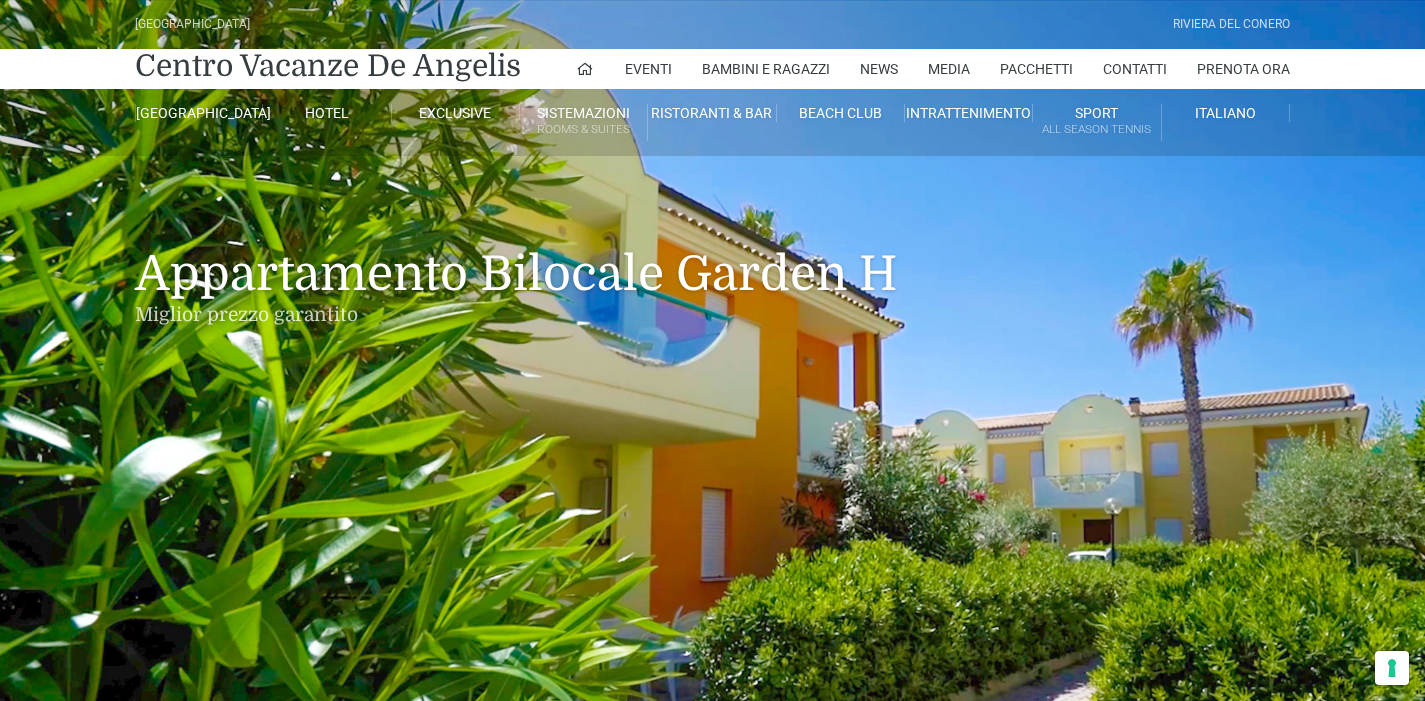 scroll, scrollTop: 0, scrollLeft: 0, axis: both 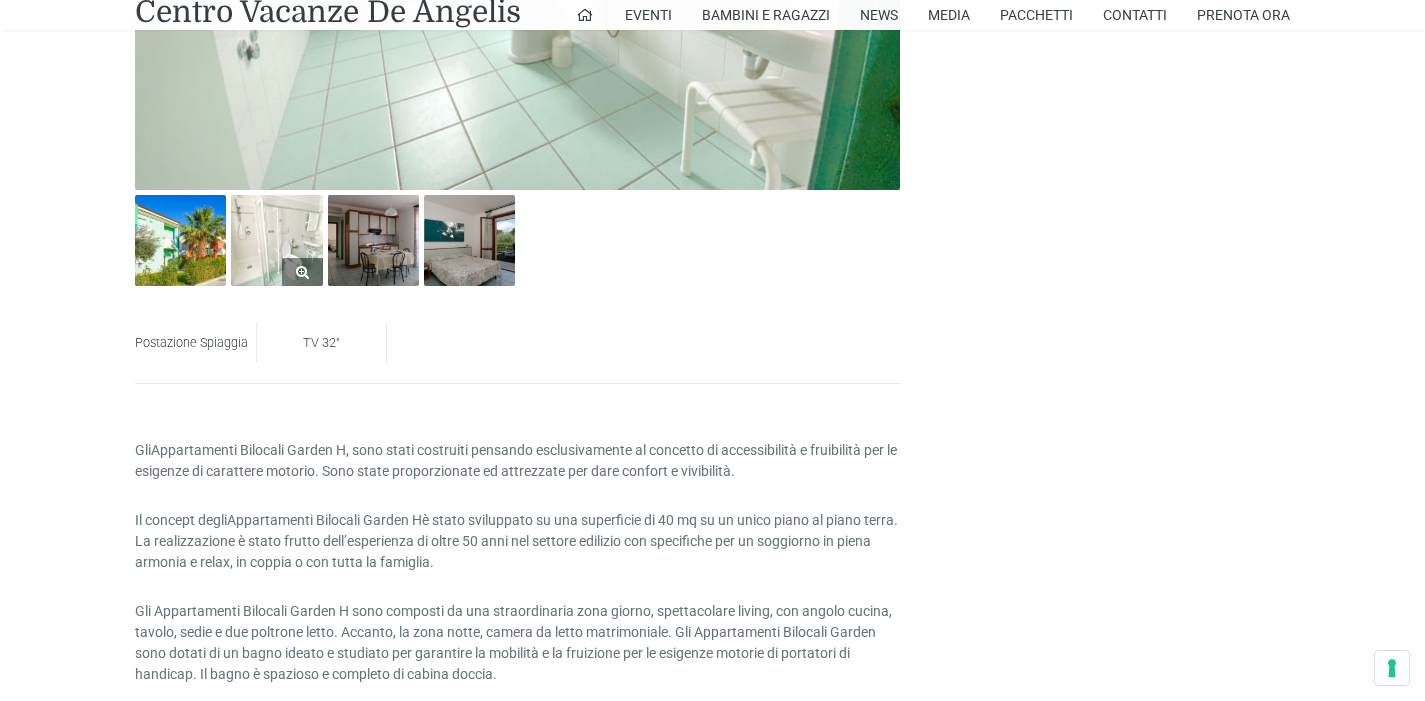click at bounding box center [276, 240] 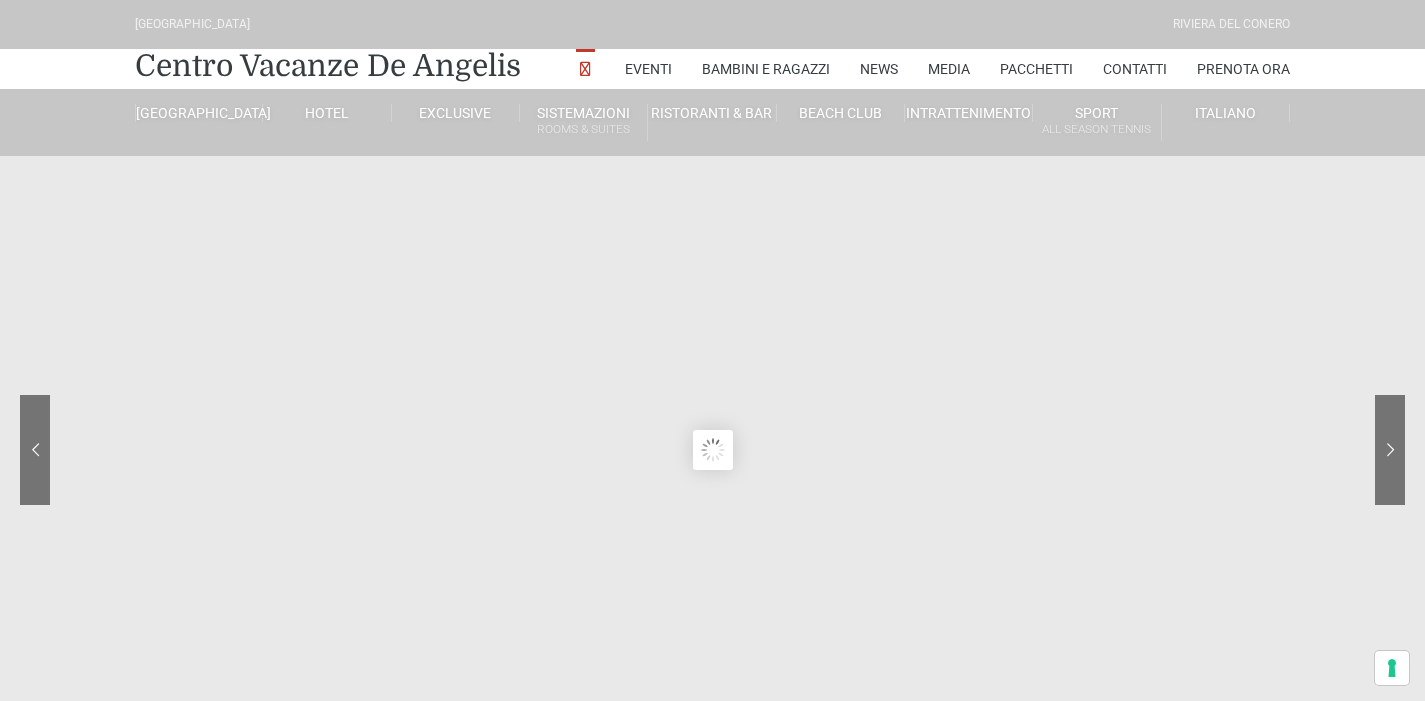 scroll, scrollTop: 0, scrollLeft: 0, axis: both 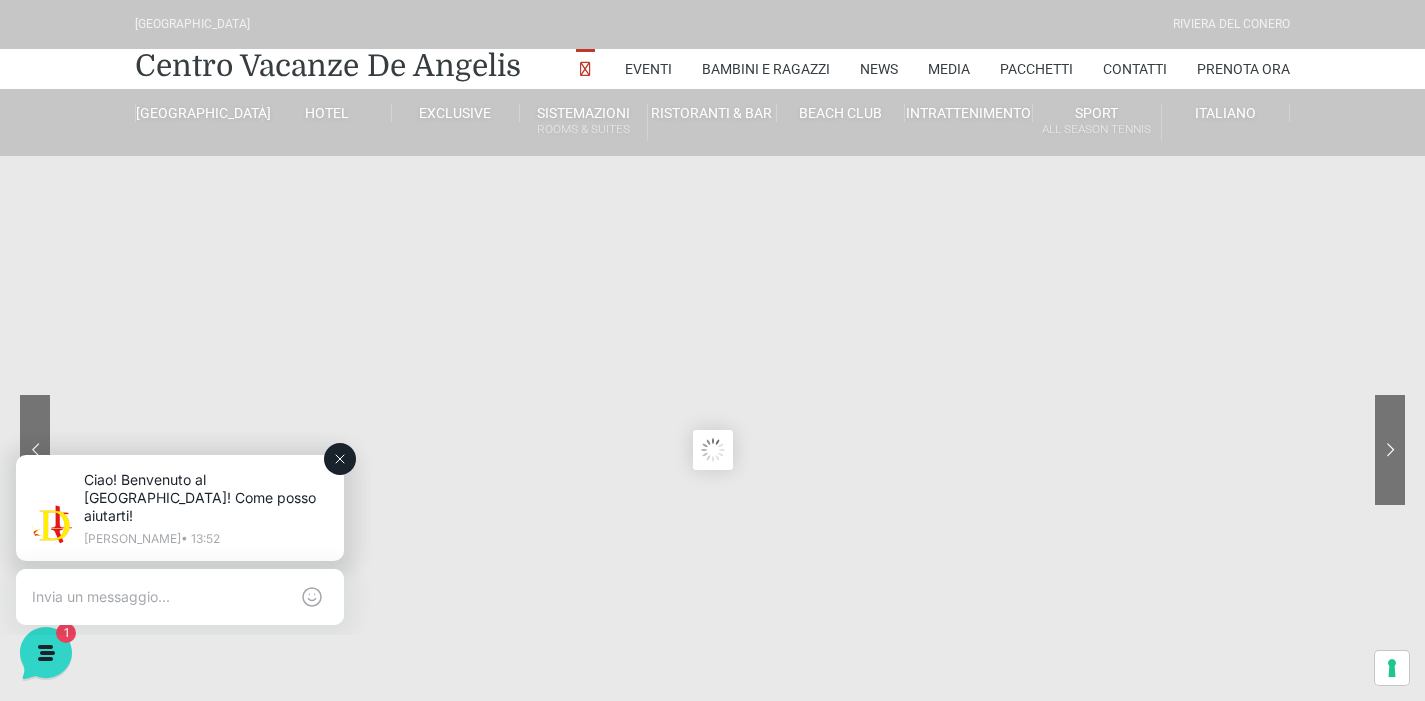 click on "Ciao! Benvenuto al [GEOGRAPHIC_DATA]! Come posso aiutarti!" at bounding box center [206, 498] 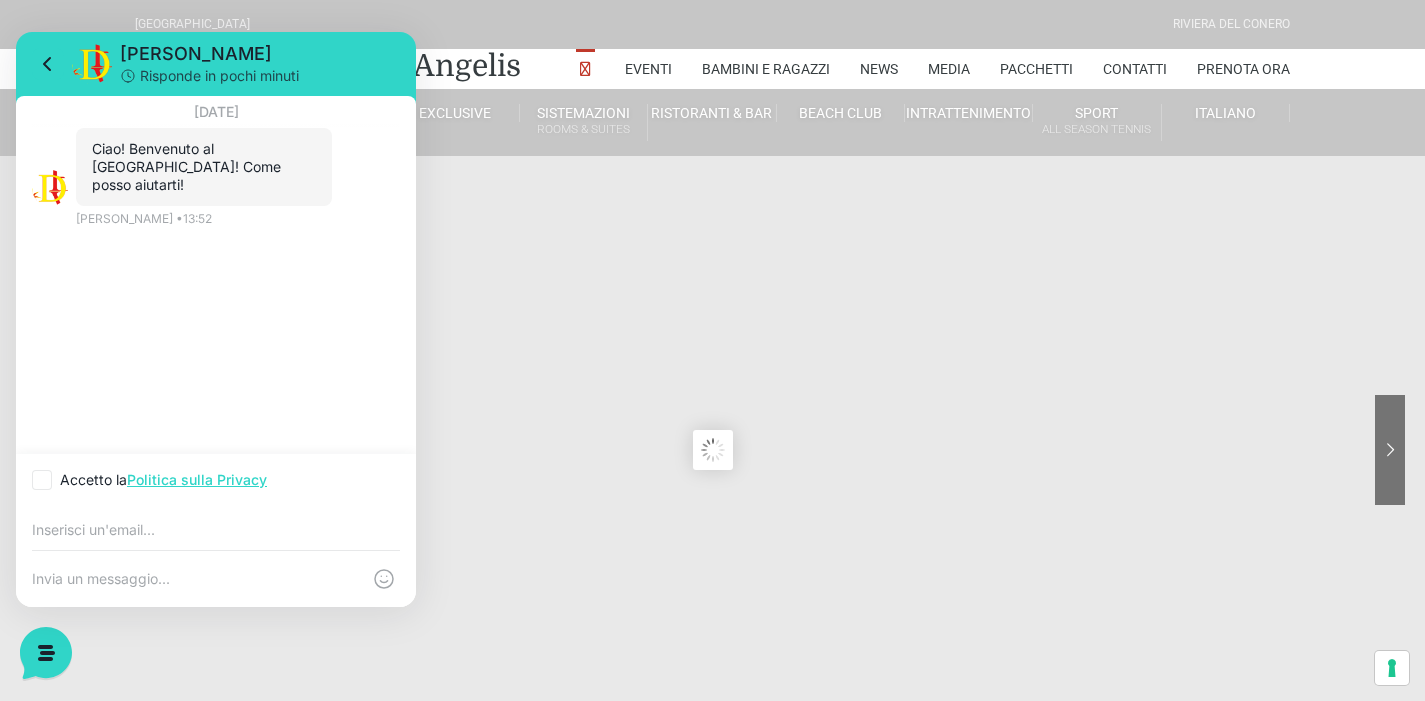 scroll, scrollTop: 0, scrollLeft: 0, axis: both 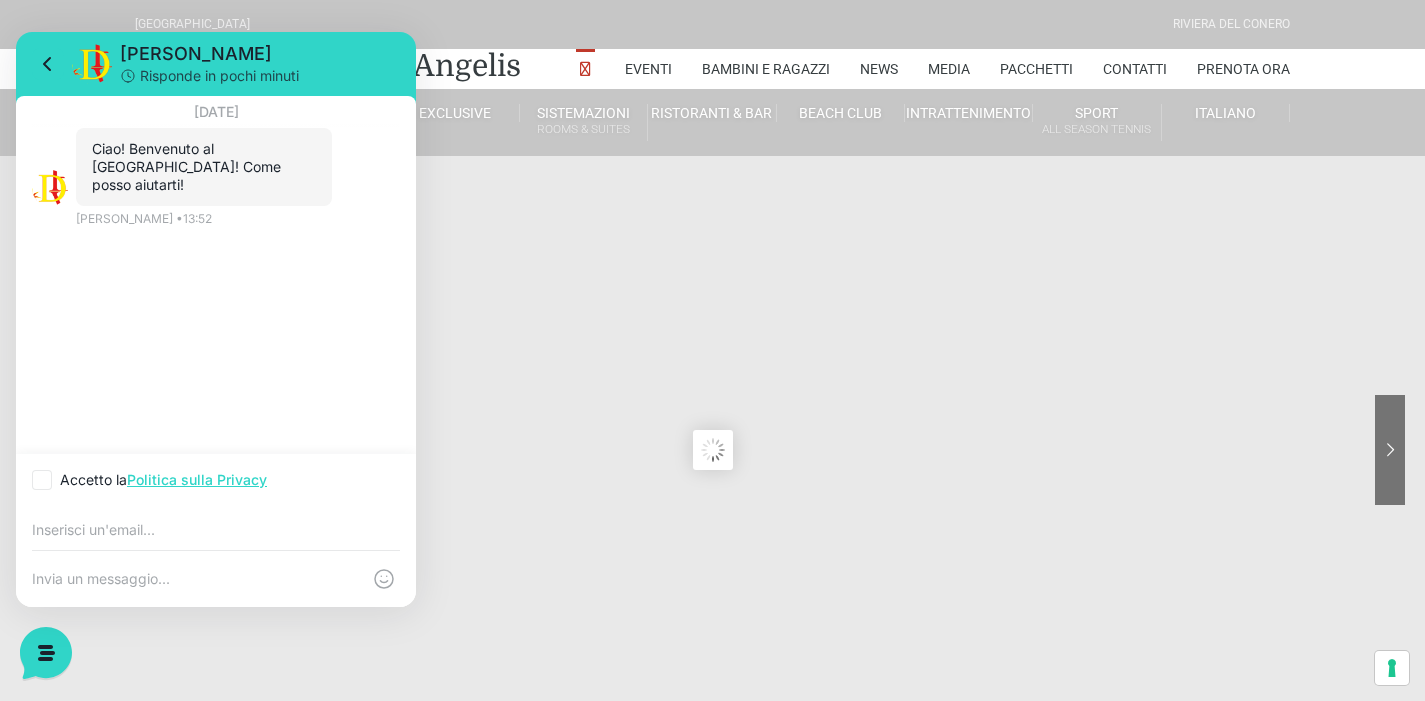 click 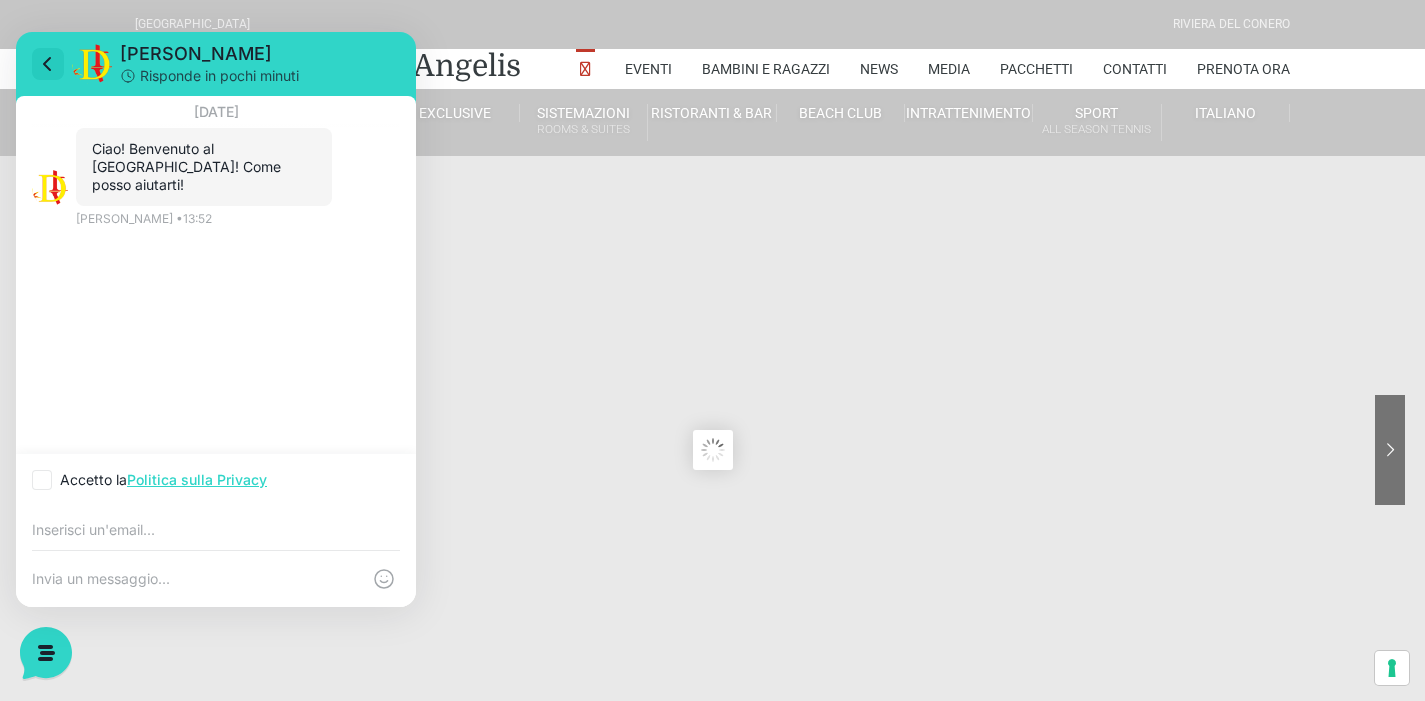 click 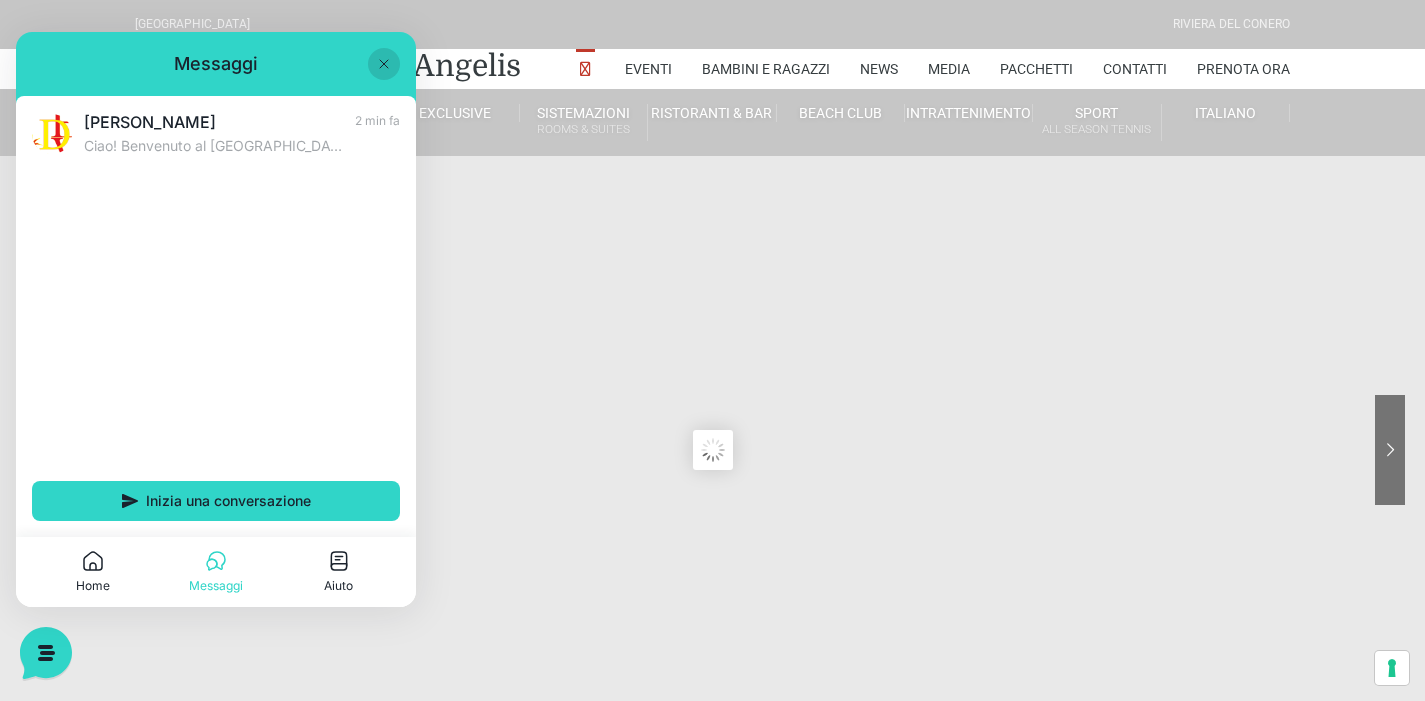 click 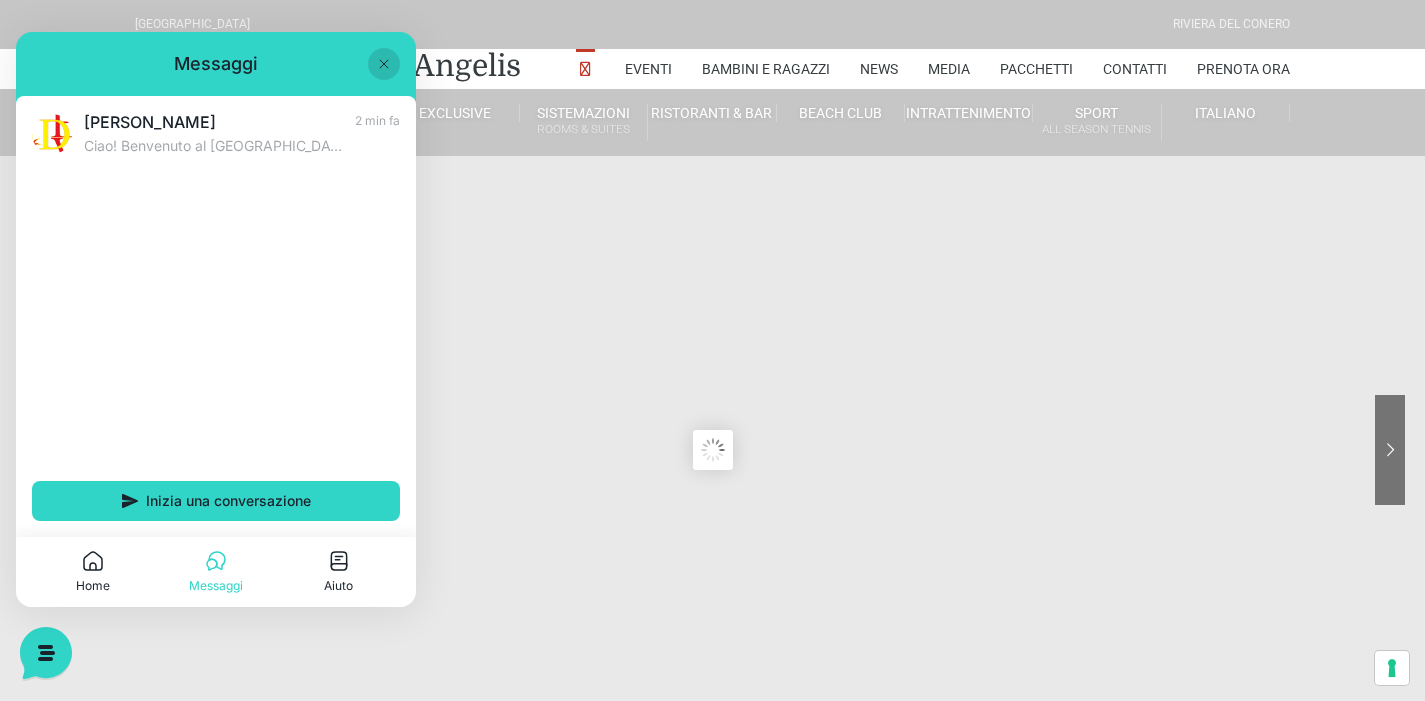 click 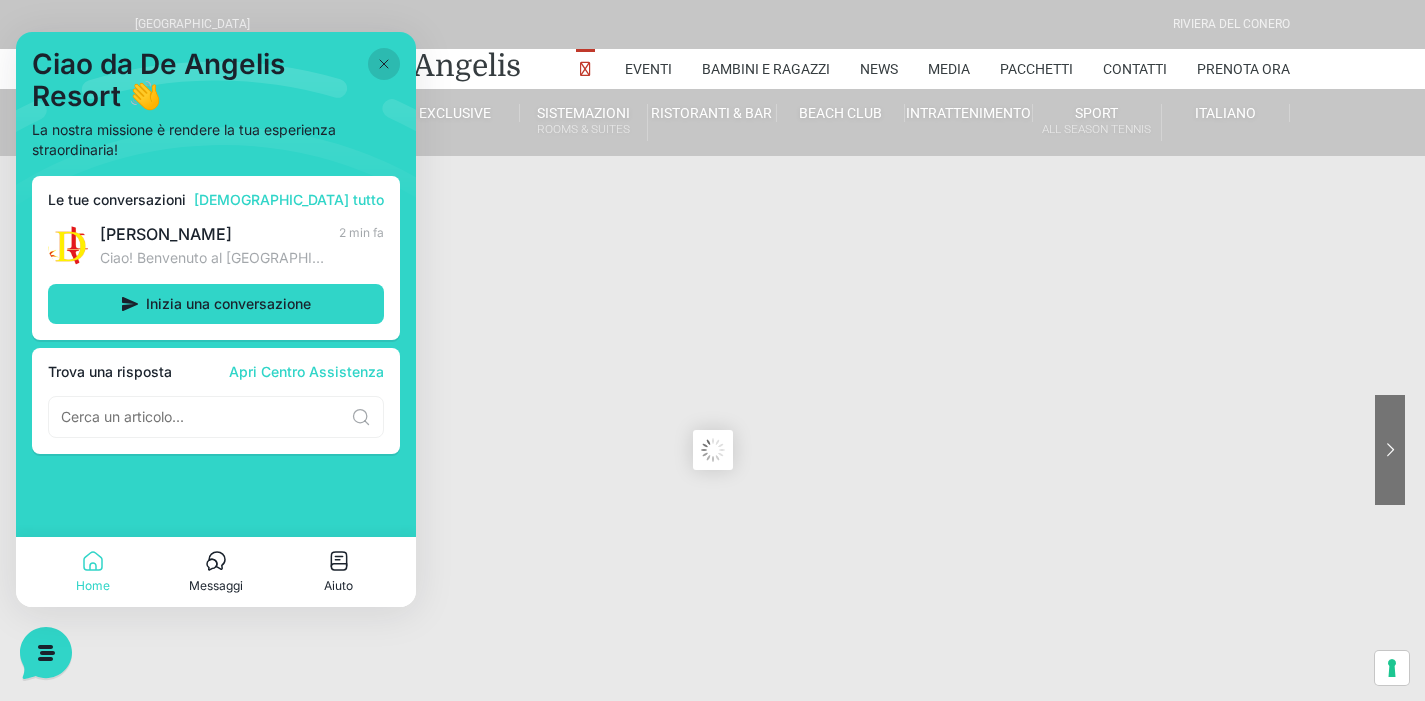 click 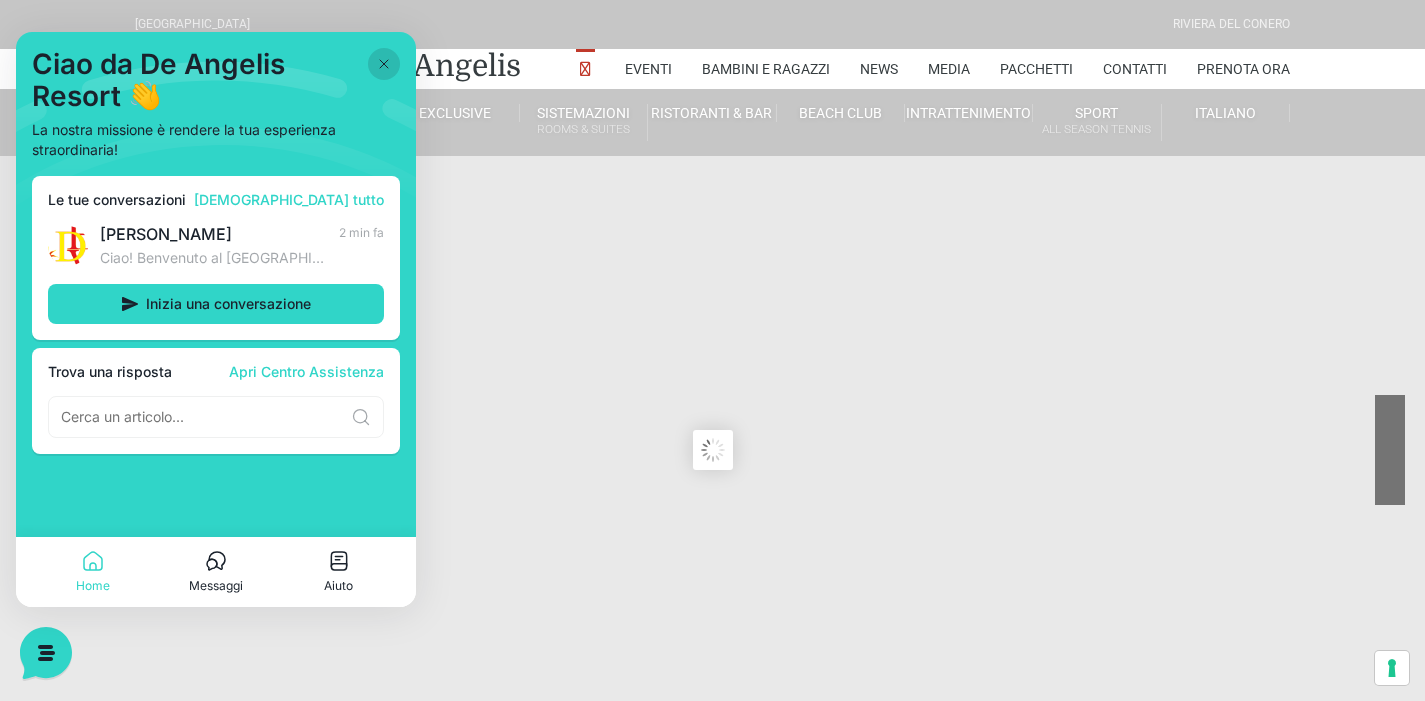 click 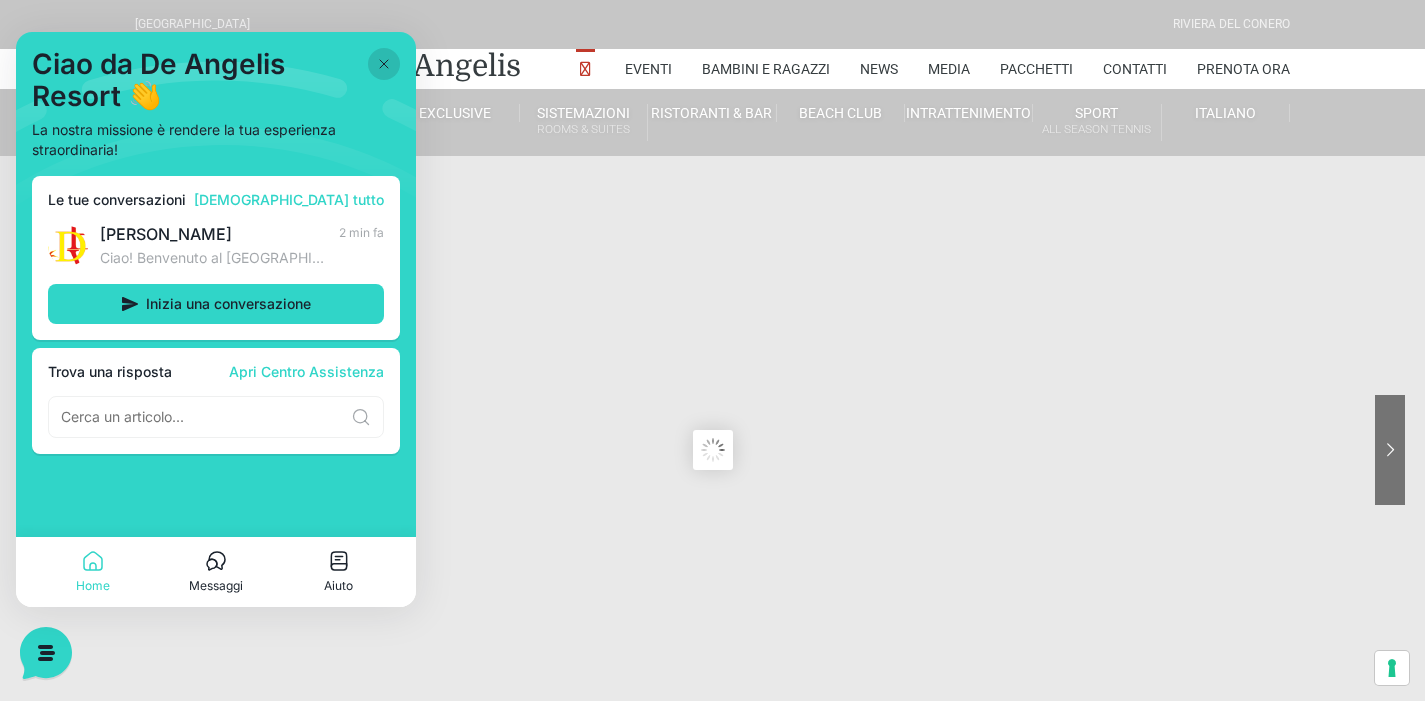 click 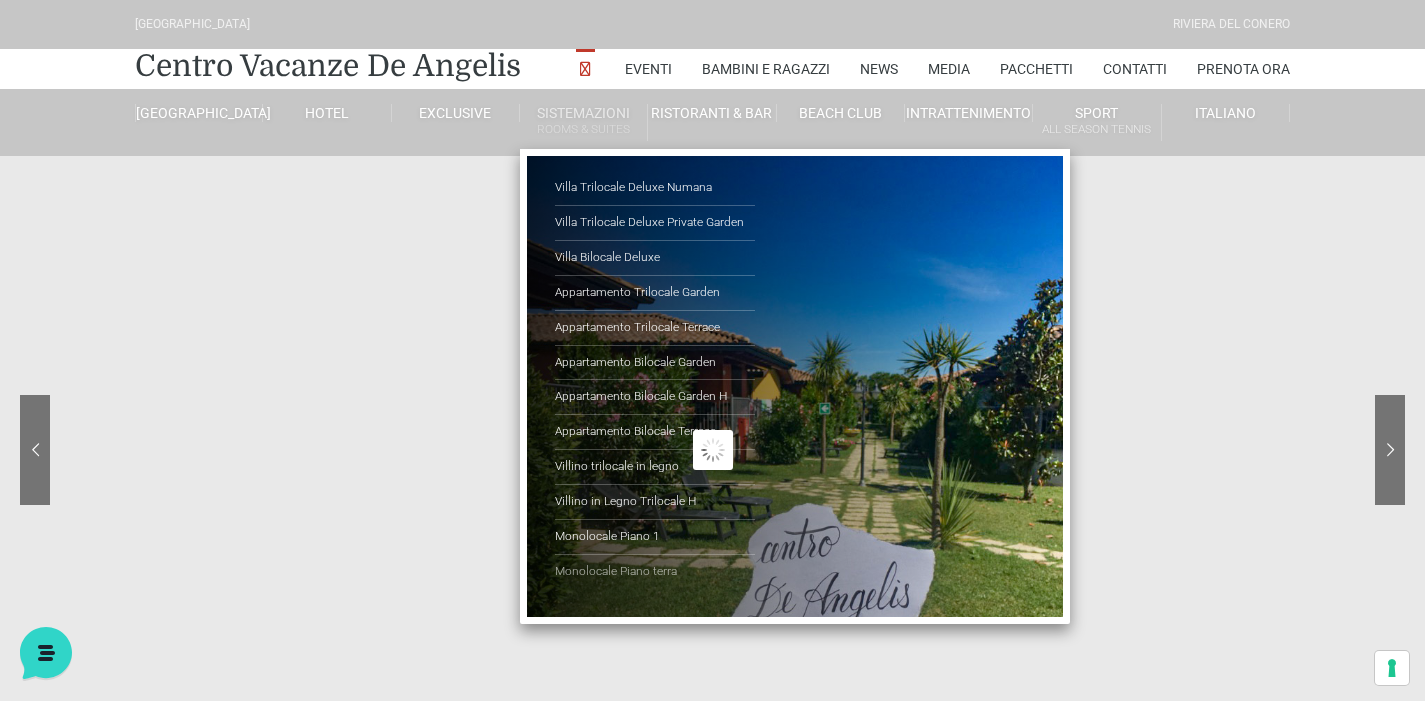 click on "Monolocale Piano terra" at bounding box center [655, 572] 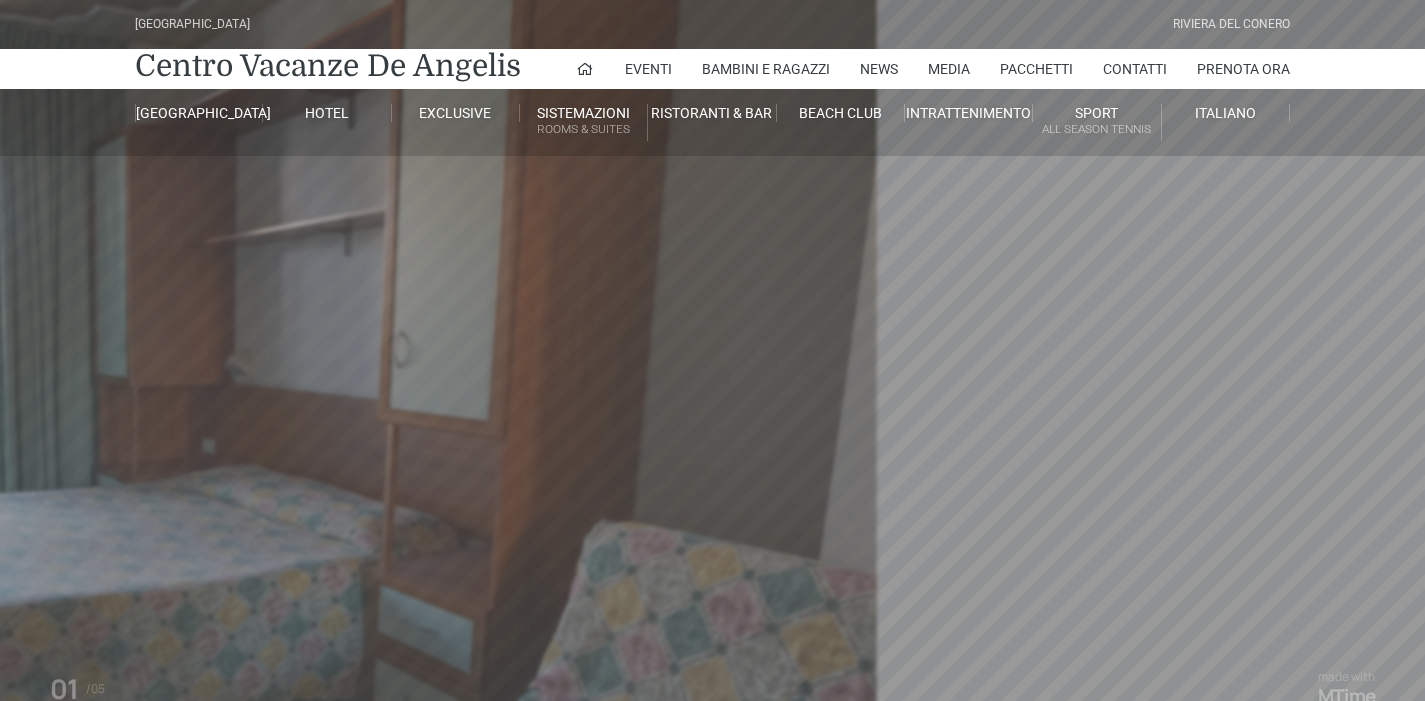scroll, scrollTop: 0, scrollLeft: 0, axis: both 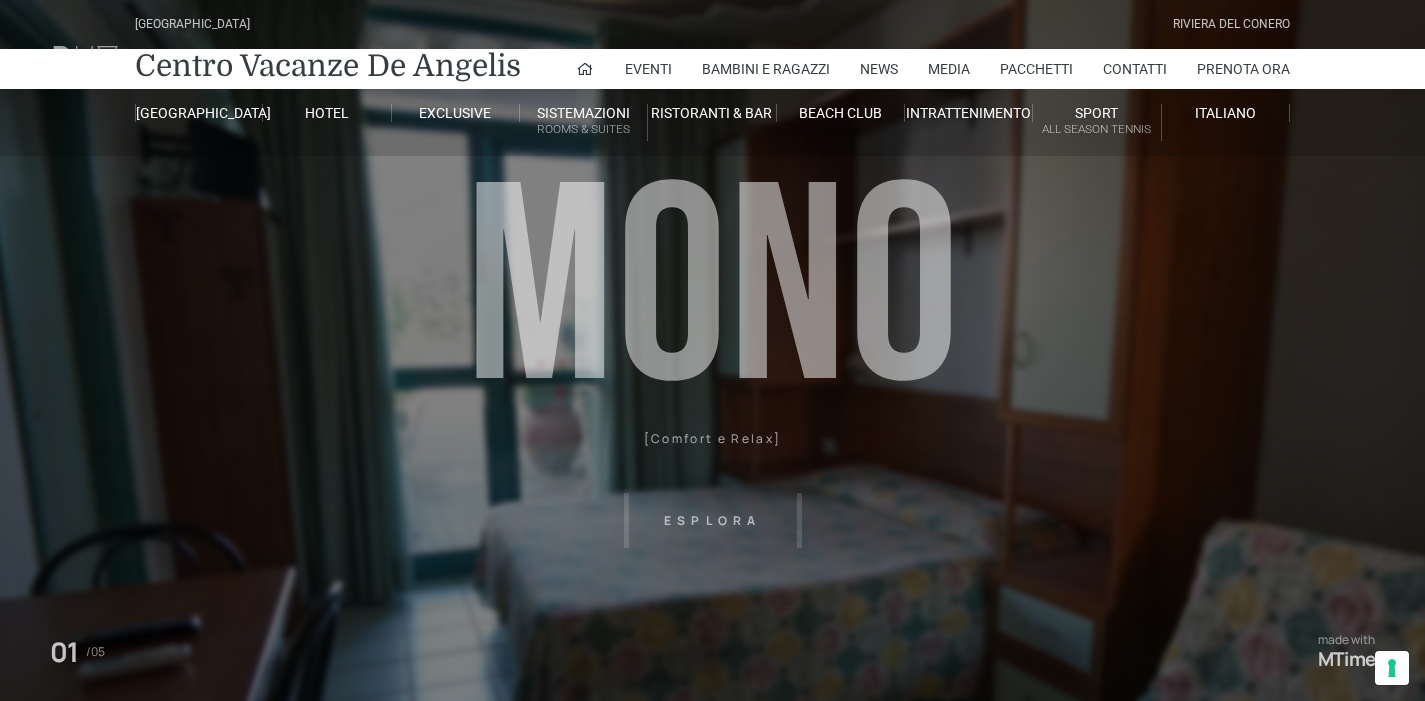 click on "Villaggio Hotel Resort
Riviera Del Conero
Centro Vacanze De Angelis
Eventi
Miss Italia
Cerimonie
Team building
Bambini e Ragazzi
Holly Beach Club
Holly Teeny Club
Holly Young Club
Piscine
Iscrizioni Holly Club
News
Media
Pacchetti
Contatti
Prenota Ora
De Angelis Resort
Parco Piscine
Oasi Naturale
Cappellina
Sala Convegni
Le Marche
Store
Concierge
Colonnina Ricarica
Mappa del Villaggio
Hotel
Suite Prestige
Camera Prestige
Camera Suite H
Sala Meeting
Exclusive
Villa Luxury
Dimora Padronale
Villa 601 Alpine
Villa Classic
Bilocale Garden Gold
Sistemazioni Rooms & Suites
Villa Trilocale Deluxe Numana
Villa Trilocale Deluxe Private Garden
Villa Bilocale Deluxe
Appartamento Trilocale Garden" at bounding box center (712, 450) 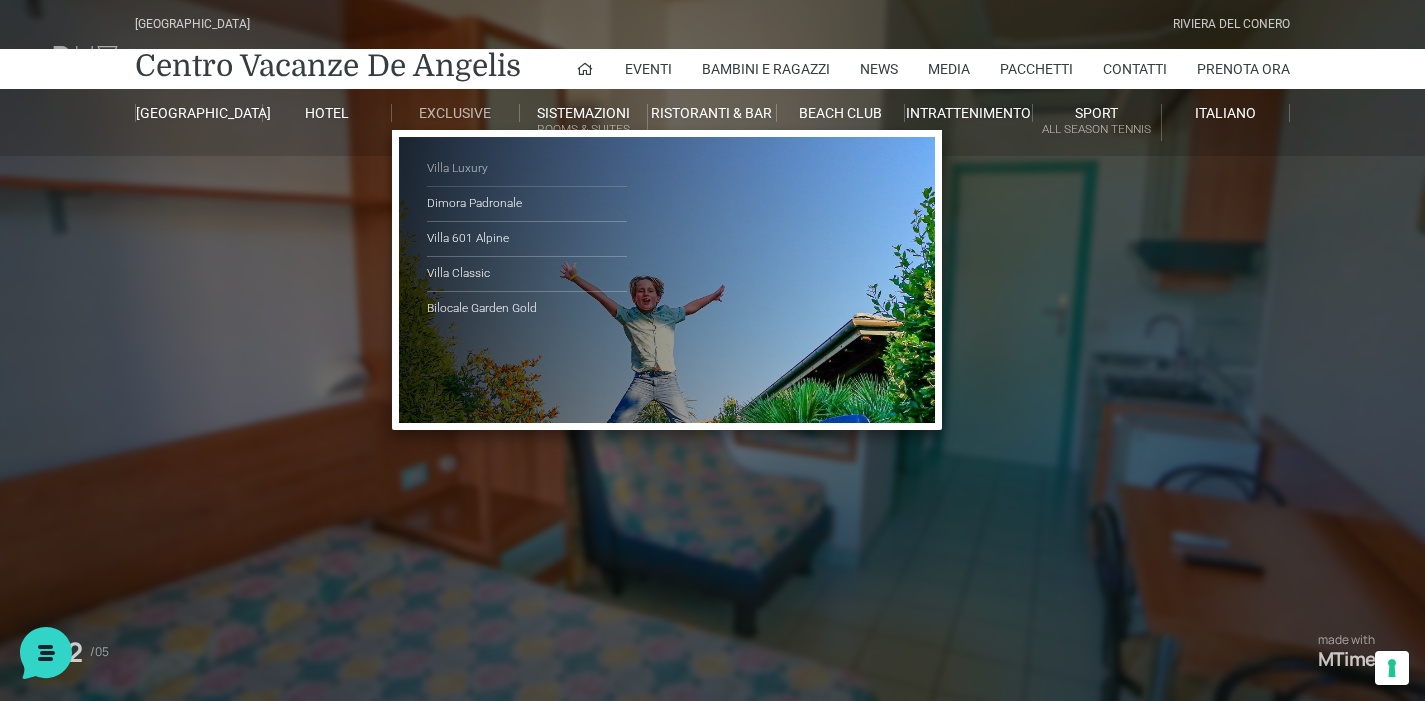 scroll, scrollTop: 0, scrollLeft: 0, axis: both 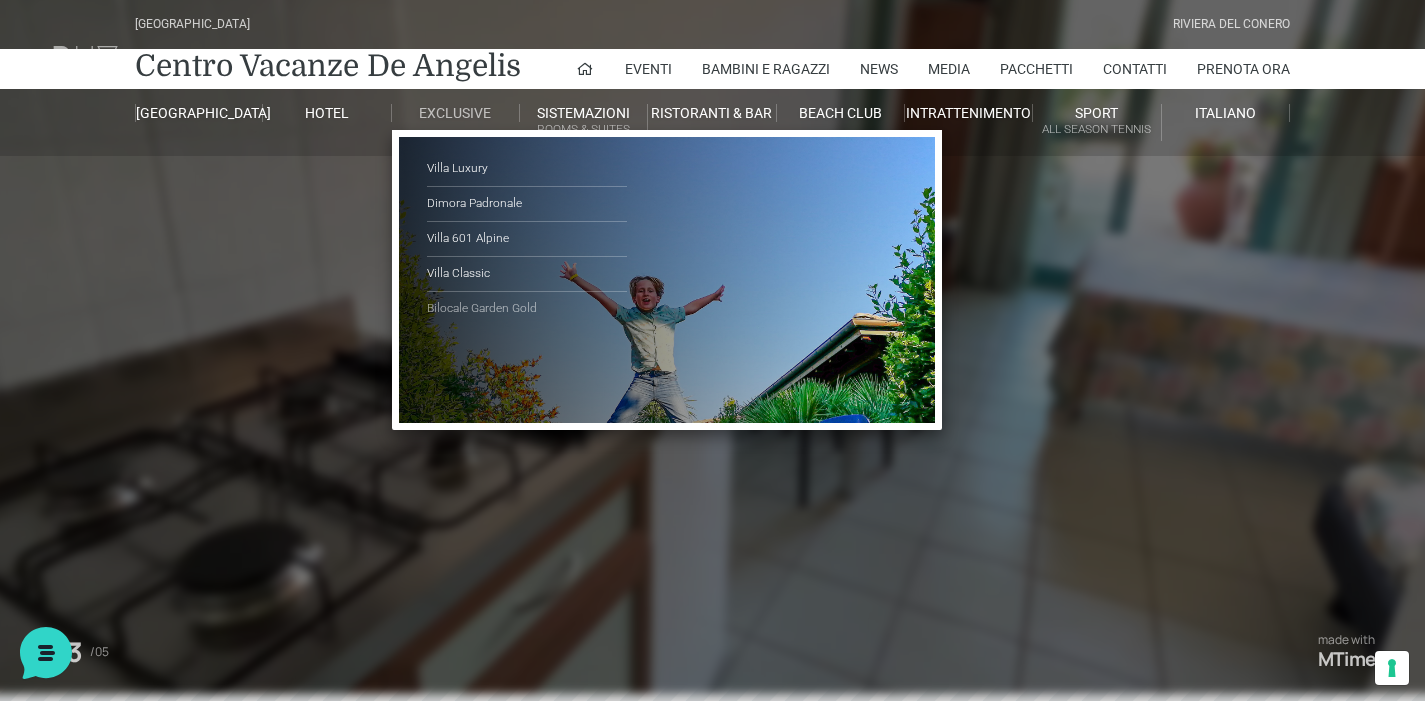 click on "Bilocale Garden Gold" at bounding box center [527, 309] 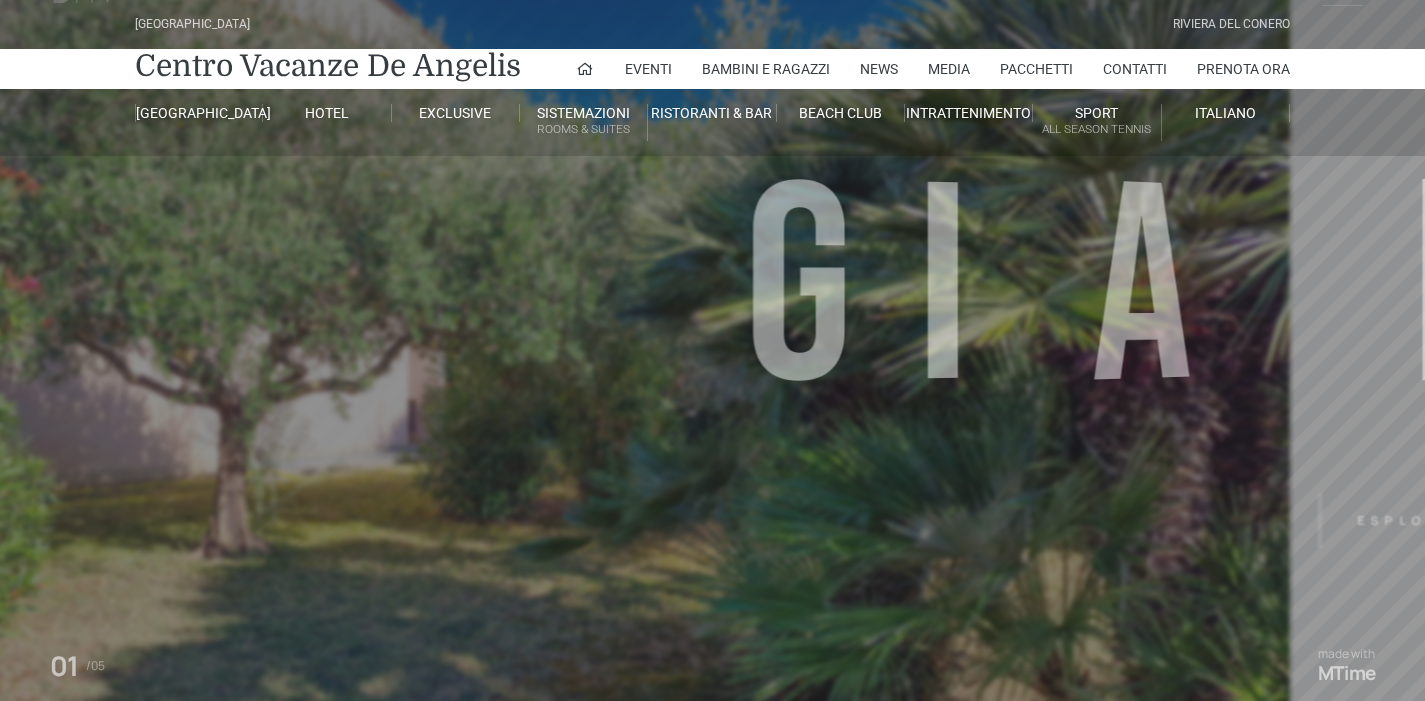 scroll, scrollTop: 0, scrollLeft: 0, axis: both 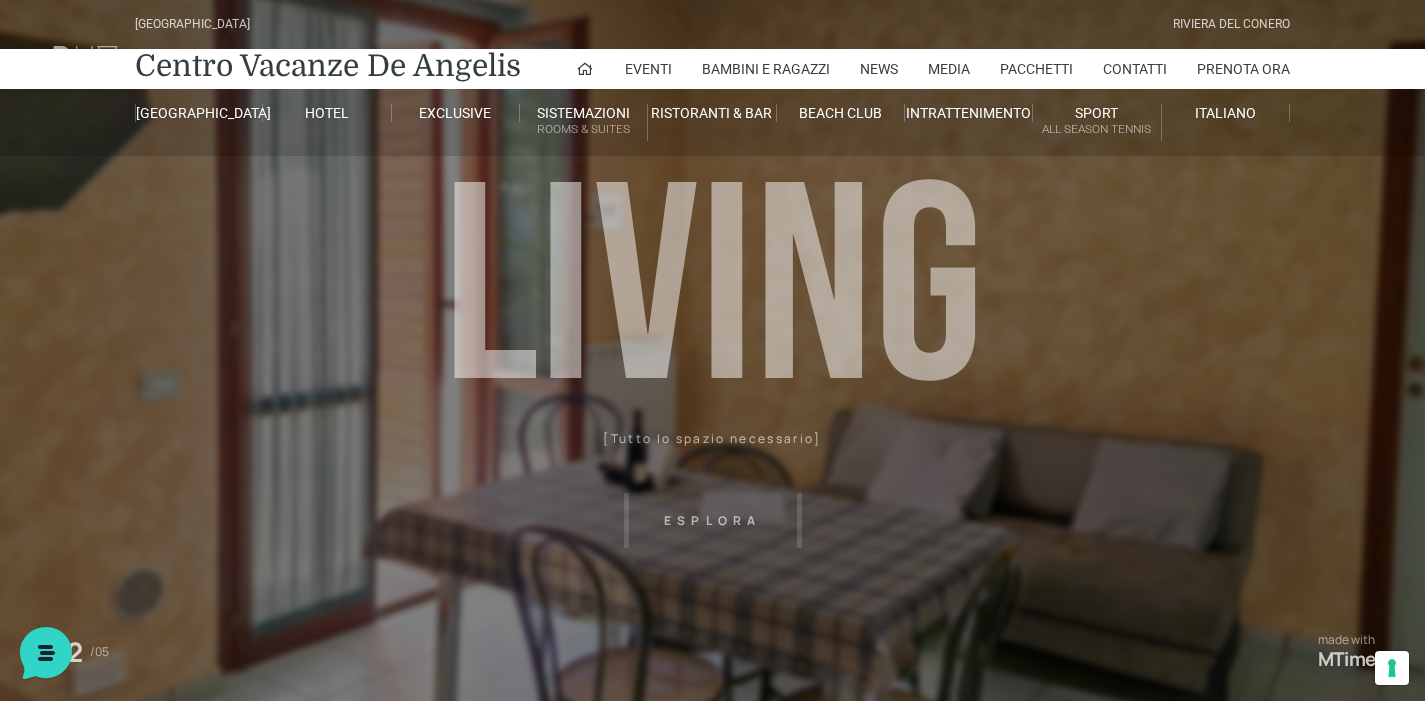 click on "[GEOGRAPHIC_DATA]
[GEOGRAPHIC_DATA]
Centro Vacanze [GEOGRAPHIC_DATA]
Eventi
Miss Italia
Cerimonie
Team building
Bambini e Ragazzi
Holly Beach Club
Holly Teeny Club
[PERSON_NAME] Club
Piscine
Iscrizioni Holly Club
News
Media
Pacchetti
Contatti
Prenota Ora
[GEOGRAPHIC_DATA]
Parco Piscine
Oasi Naturale
Cappellina
Sala Convegni
[GEOGRAPHIC_DATA]
Store
Concierge
Colonnina Ricarica
Mappa del Villaggio
Hotel
Suite Prestige
Camera Prestige
Camera Suite H
Sala Meeting
Exclusive
[GEOGRAPHIC_DATA]
Dimora Padronale
Villa 601 Alpine
Villa Classic
Bilocale Garden Gold
Sistemazioni Rooms & Suites
[GEOGRAPHIC_DATA] Deluxe Numana
Villa Trilocale Deluxe Private Garden
Villa Bilocale Deluxe
Appartamento Trilocale Garden" at bounding box center (712, 450) 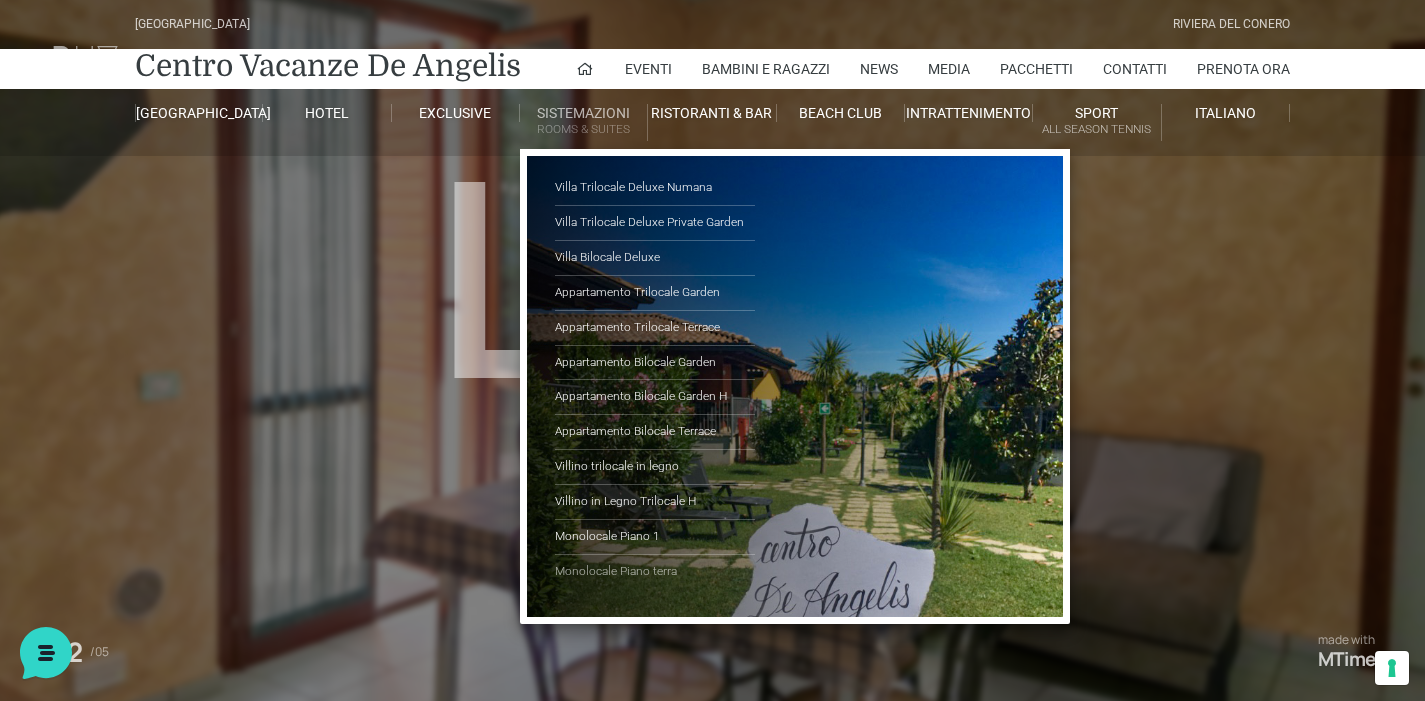 click on "Monolocale Piano terra" at bounding box center (655, 572) 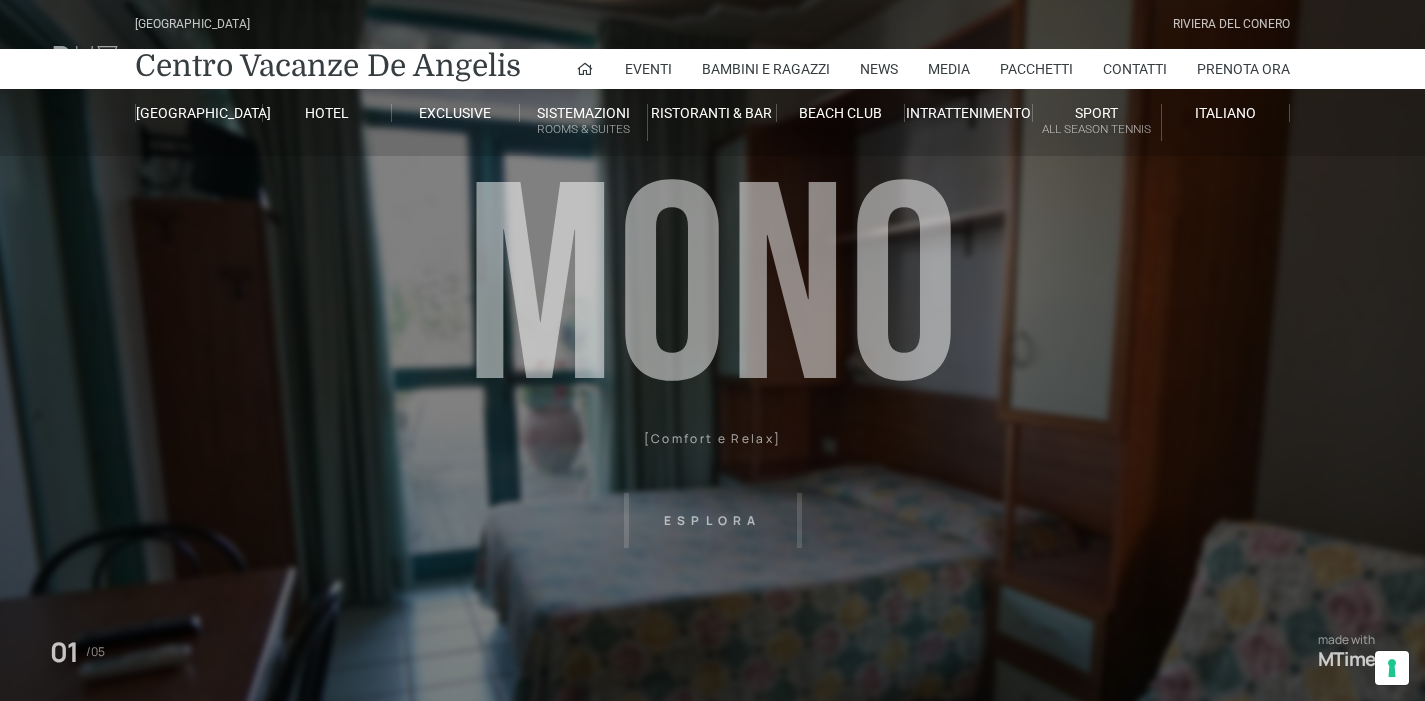 scroll, scrollTop: 0, scrollLeft: 0, axis: both 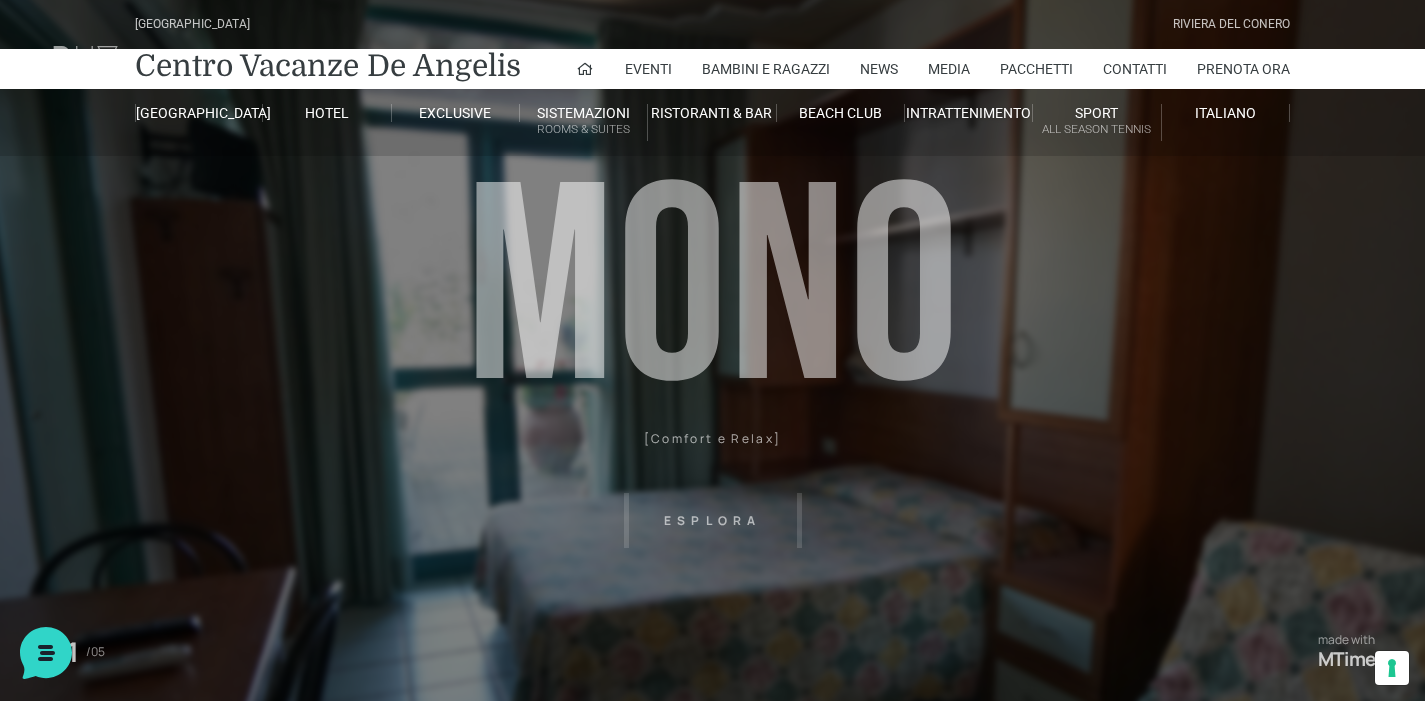 click on "[GEOGRAPHIC_DATA]
[GEOGRAPHIC_DATA]
Centro Vacanze [GEOGRAPHIC_DATA]
Eventi
Miss Italia
Cerimonie
Team building
Bambini e Ragazzi
Holly Beach Club
Holly Teeny Club
[PERSON_NAME] Club
Piscine
Iscrizioni Holly Club
News
Media
Pacchetti
Contatti
Prenota Ora
[GEOGRAPHIC_DATA]
Parco Piscine
Oasi Naturale
Cappellina
Sala Convegni
[GEOGRAPHIC_DATA]
Store
Concierge
Colonnina Ricarica
Mappa del Villaggio
Hotel
Suite Prestige
Camera Prestige
Camera Suite H
Sala Meeting
Exclusive
[GEOGRAPHIC_DATA]
Dimora Padronale
Villa 601 Alpine
Villa Classic
Bilocale Garden Gold
Sistemazioni Rooms & Suites
[GEOGRAPHIC_DATA] Deluxe Numana
Villa Trilocale Deluxe Private Garden
Villa Bilocale Deluxe
Appartamento Trilocale Garden" at bounding box center (712, 450) 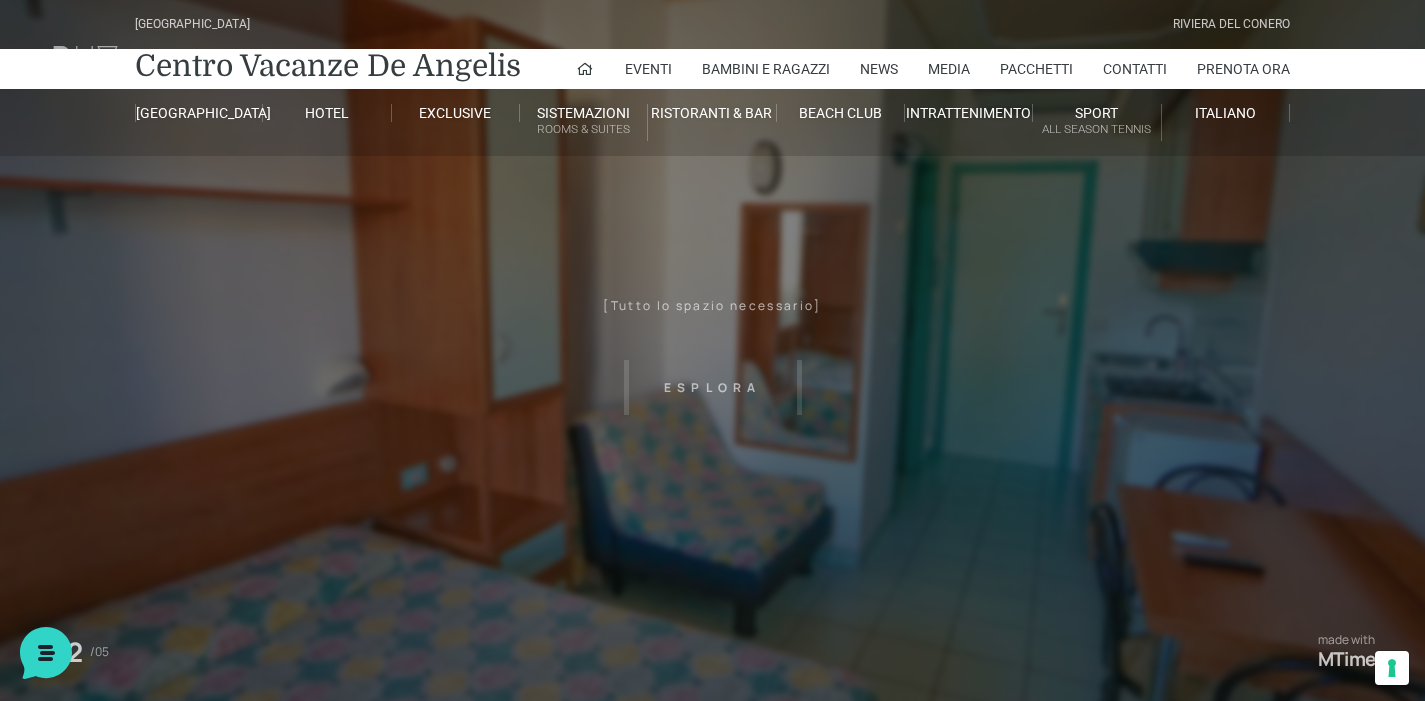 click on "[GEOGRAPHIC_DATA]
[GEOGRAPHIC_DATA]
Centro Vacanze [GEOGRAPHIC_DATA]
Eventi
Miss Italia
Cerimonie
Team building
Bambini e Ragazzi
Holly Beach Club
Holly Teeny Club
[PERSON_NAME] Club
Piscine
Iscrizioni Holly Club
News
Media
Pacchetti
Contatti
Prenota Ora
[GEOGRAPHIC_DATA]
Parco Piscine
Oasi Naturale
Cappellina
Sala Convegni
[GEOGRAPHIC_DATA]
Store
Concierge
Colonnina Ricarica
Mappa del Villaggio
Hotel
Suite Prestige
Camera Prestige
Camera Suite H
Sala Meeting
Exclusive
[GEOGRAPHIC_DATA]
Dimora Padronale
Villa 601 Alpine
Villa Classic
Bilocale Garden Gold
Sistemazioni Rooms & Suites
[GEOGRAPHIC_DATA] Deluxe Numana
Villa Trilocale Deluxe Private Garden
Villa Bilocale Deluxe
Appartamento Trilocale Garden" at bounding box center [712, 450] 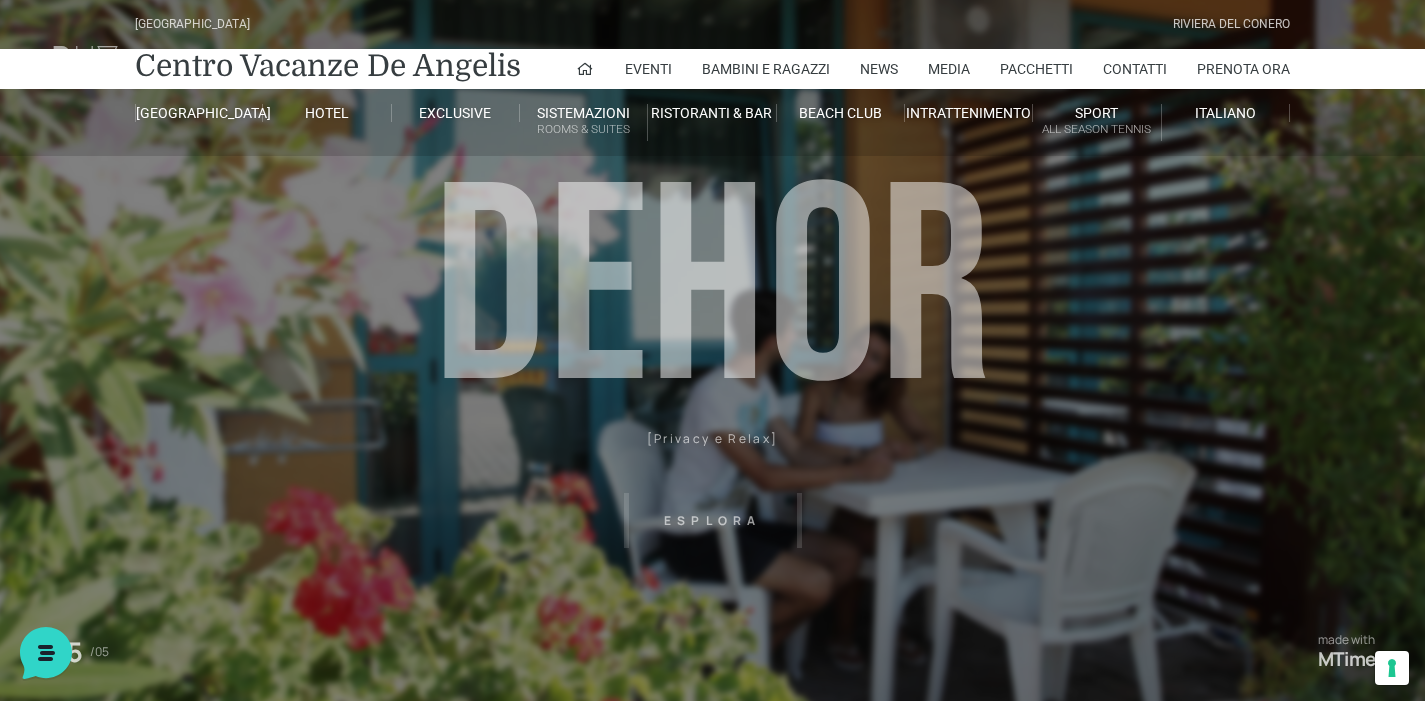 click on "Villaggio Hotel Resort
Riviera Del Conero
Centro Vacanze De Angelis
Eventi
Miss Italia
Cerimonie
Team building
Bambini e Ragazzi
Holly Beach Club
Holly Teeny Club
Holly Young Club
Piscine
Iscrizioni Holly Club
News
Media
Pacchetti
Contatti
Prenota Ora
De Angelis Resort
Parco Piscine
Oasi Naturale
Cappellina
Sala Convegni
Le Marche
Store
Concierge
Colonnina Ricarica
Mappa del Villaggio
Hotel
Suite Prestige
Camera Prestige
Camera Suite H
Sala Meeting
Exclusive
Villa Luxury
Dimora Padronale
Villa 601 Alpine
Villa Classic
Bilocale Garden Gold
Sistemazioni Rooms & Suites
Villa Trilocale Deluxe Numana
Villa Trilocale Deluxe Private Garden
Villa Bilocale Deluxe
Appartamento Trilocale Garden" at bounding box center (712, 450) 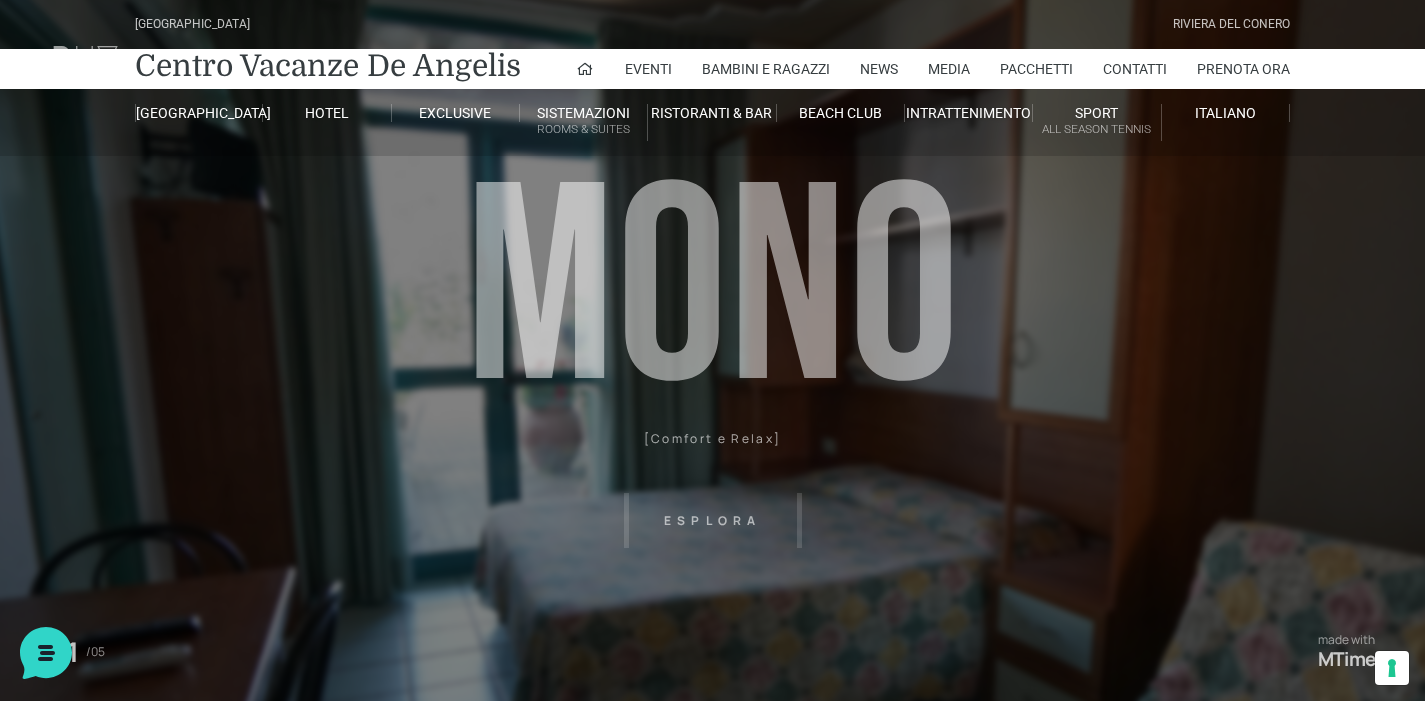 scroll, scrollTop: 7, scrollLeft: 0, axis: vertical 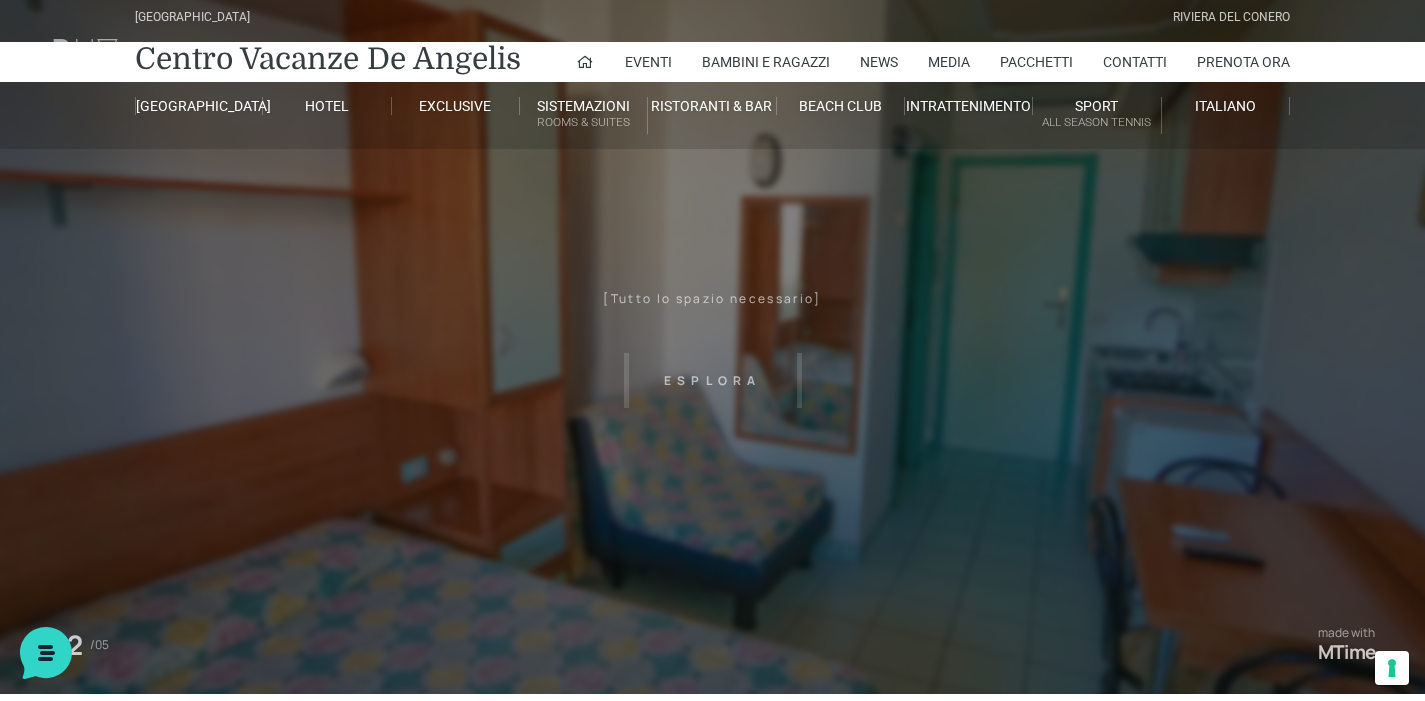 click on "Villaggio Hotel Resort
Riviera Del Conero
Centro Vacanze De Angelis
Eventi
Miss Italia
Cerimonie
Team building
Bambini e Ragazzi
Holly Beach Club
Holly Teeny Club
Holly Young Club
Piscine
Iscrizioni Holly Club
News
Media
Pacchetti
Contatti
Prenota Ora
De Angelis Resort
Parco Piscine
Oasi Naturale
Cappellina
Sala Convegni
Le Marche
Store
Concierge
Colonnina Ricarica
Mappa del Villaggio
Hotel
Suite Prestige
Camera Prestige
Camera Suite H
Sala Meeting
Exclusive
Villa Luxury
Dimora Padronale
Villa 601 Alpine
Villa Classic
Bilocale Garden Gold
Sistemazioni Rooms & Suites
Villa Trilocale Deluxe Numana
Villa Trilocale Deluxe Private Garden
Villa Bilocale Deluxe
Appartamento Trilocale Garden" at bounding box center (712, 443) 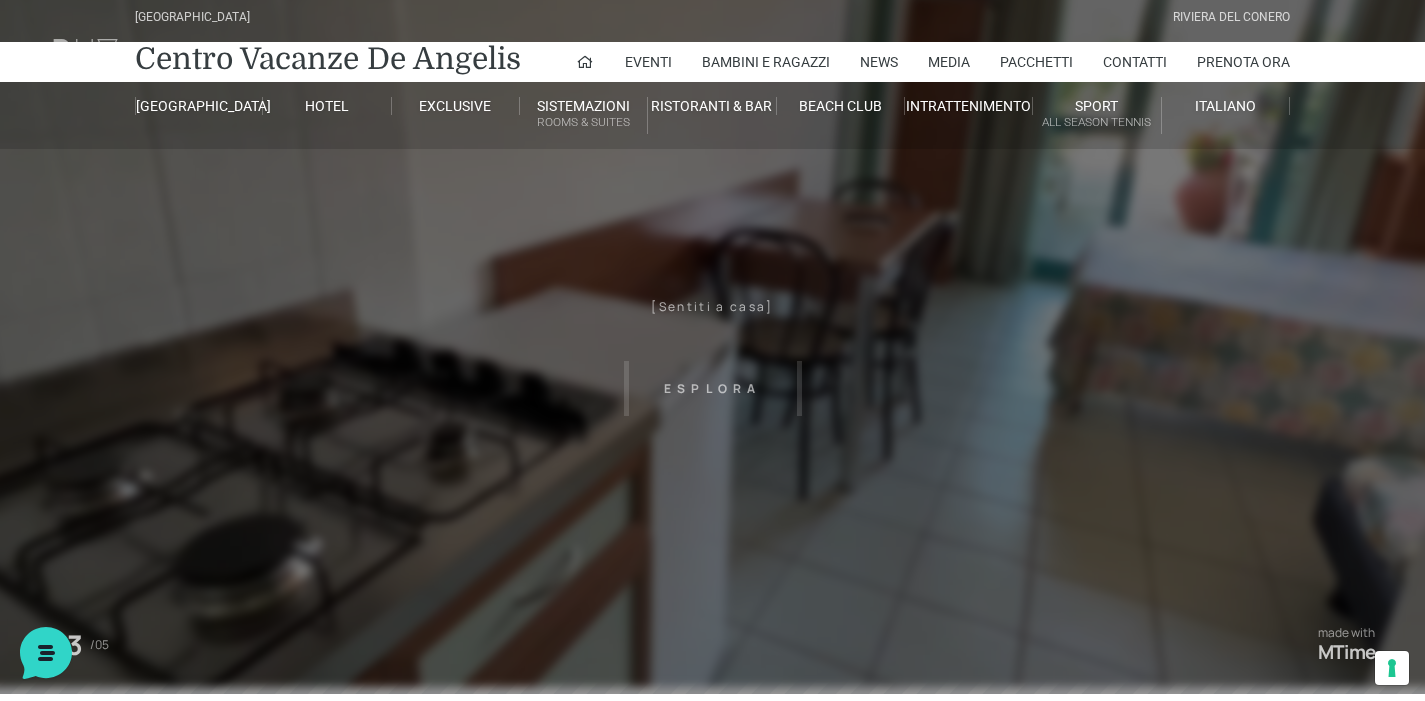 scroll, scrollTop: 9, scrollLeft: 0, axis: vertical 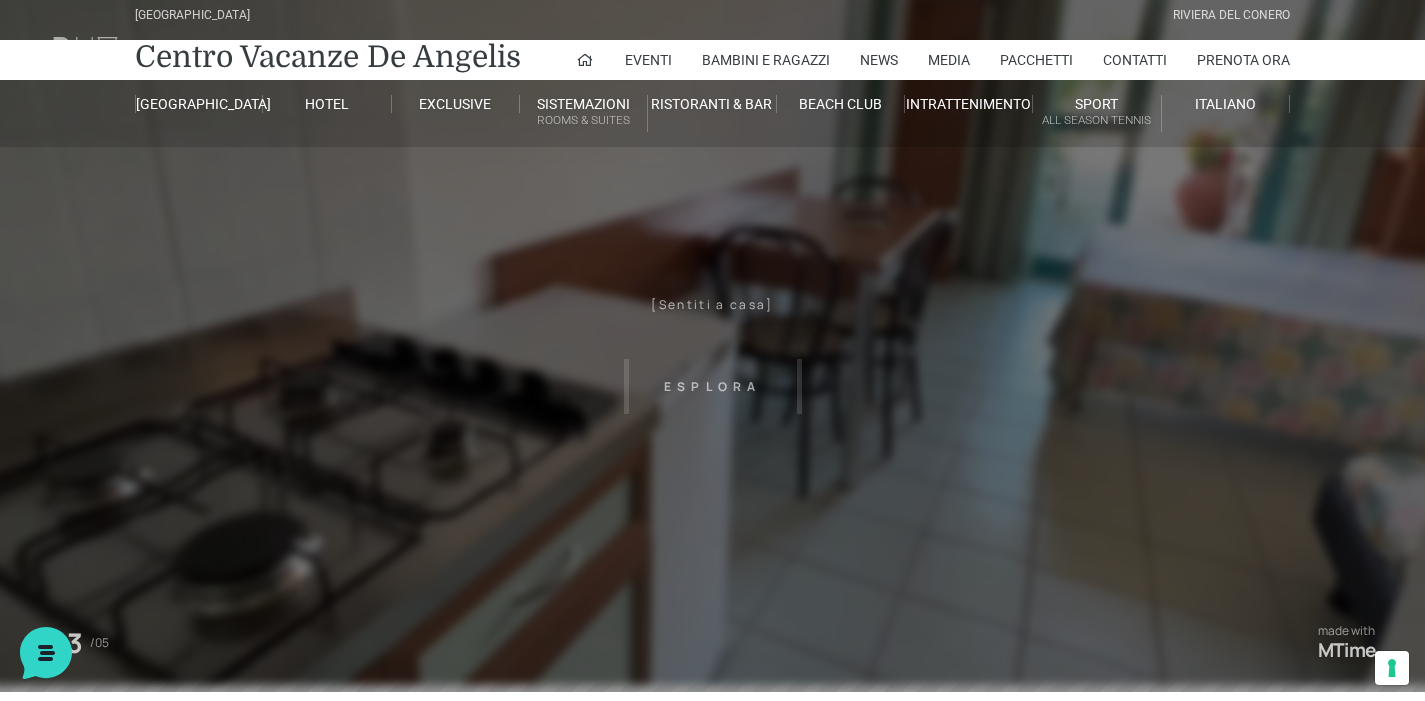 click on "Villaggio Hotel Resort
Riviera Del Conero
Centro Vacanze De Angelis
Eventi
Miss Italia
Cerimonie
Team building
Bambini e Ragazzi
Holly Beach Club
Holly Teeny Club
Holly Young Club
Piscine
Iscrizioni Holly Club
News
Media
Pacchetti
Contatti
Prenota Ora
De Angelis Resort
Parco Piscine
Oasi Naturale
Cappellina
Sala Convegni
Le Marche
Store
Concierge
Colonnina Ricarica
Mappa del Villaggio
Hotel
Suite Prestige
Camera Prestige
Camera Suite H
Sala Meeting
Exclusive
Villa Luxury
Dimora Padronale
Villa 601 Alpine
Villa Classic
Bilocale Garden Gold
Sistemazioni Rooms & Suites
Villa Trilocale Deluxe Numana
Villa Trilocale Deluxe Private Garden
Villa Bilocale Deluxe
Appartamento Trilocale Garden" at bounding box center (712, 441) 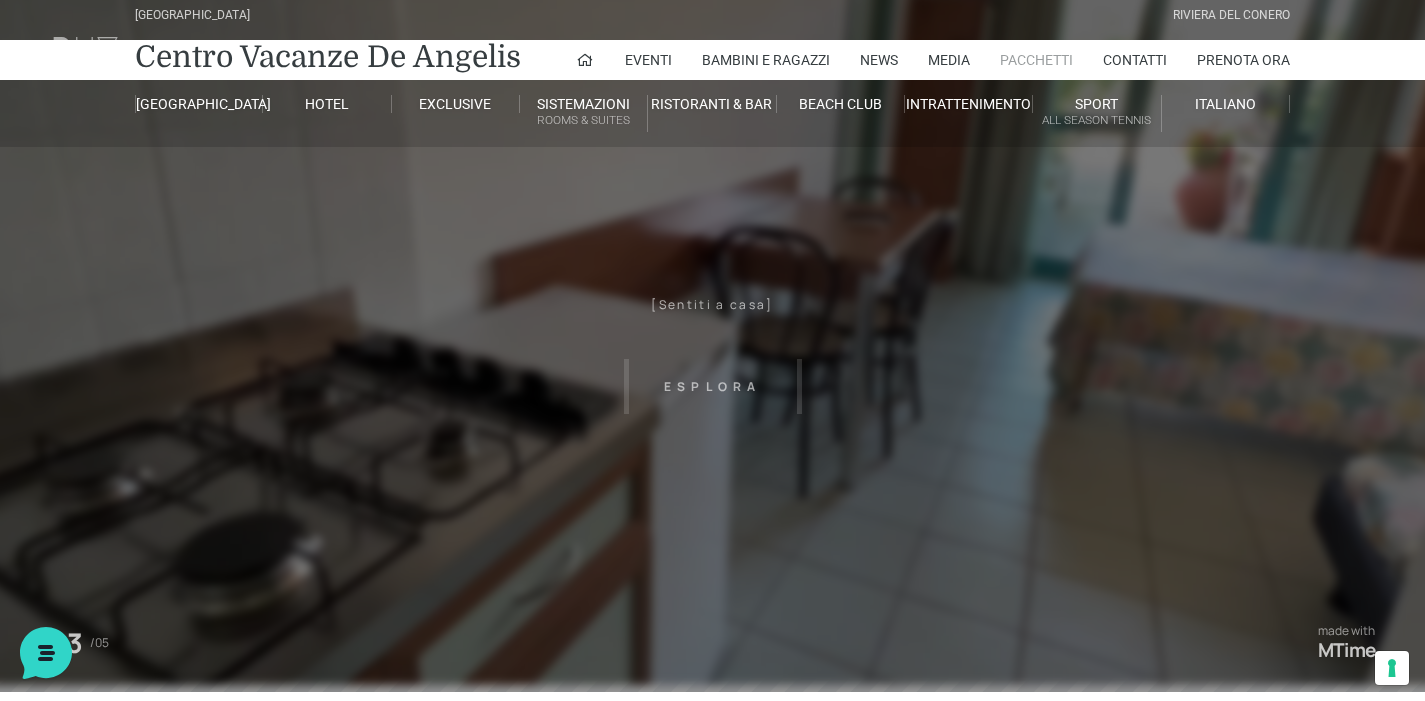 click on "Pacchetti" at bounding box center (1036, 60) 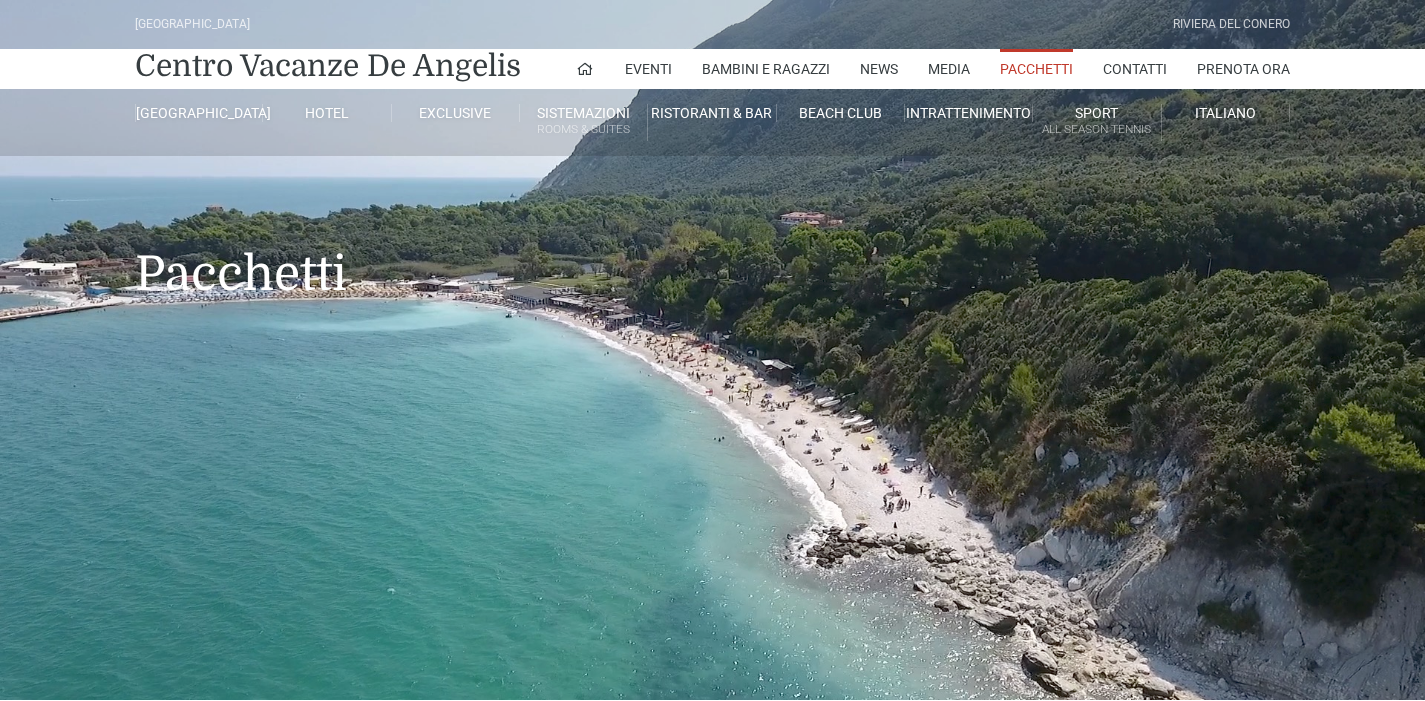 scroll, scrollTop: 0, scrollLeft: 0, axis: both 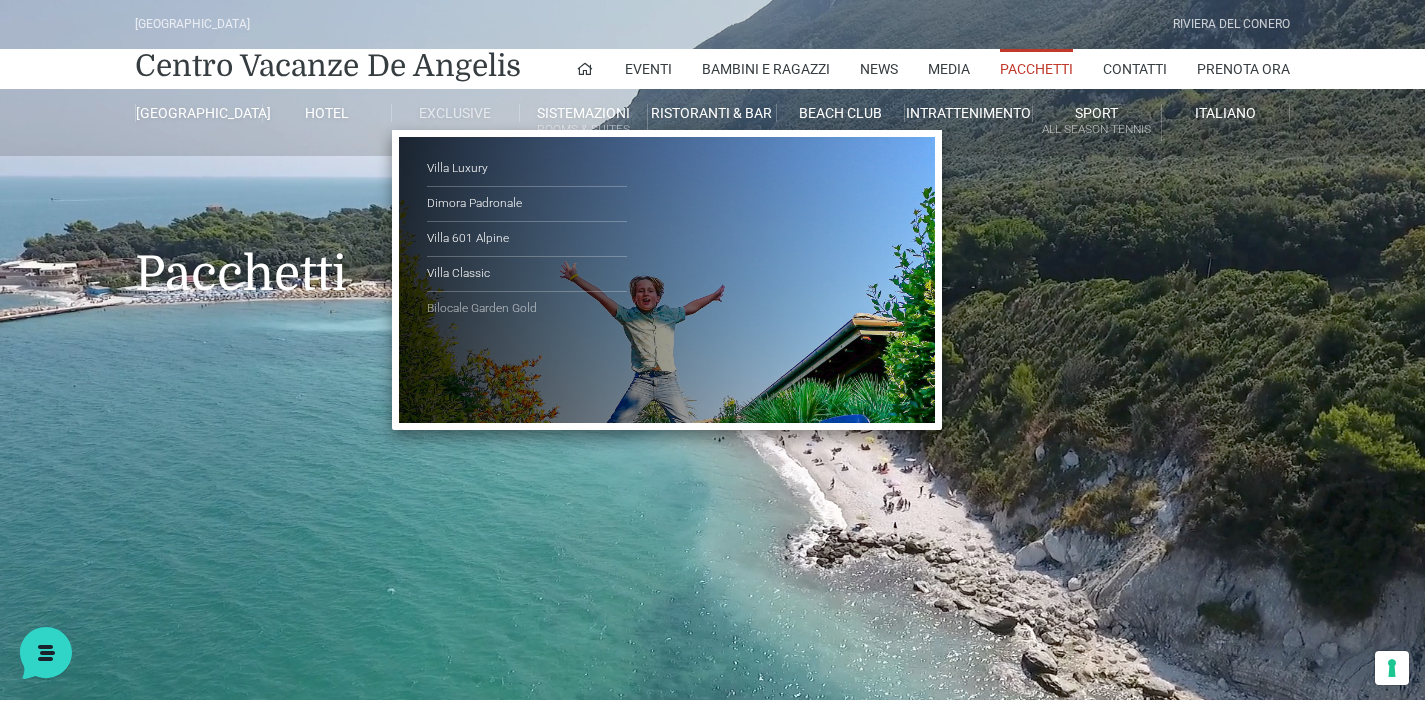 click on "Bilocale Garden Gold" at bounding box center [527, 309] 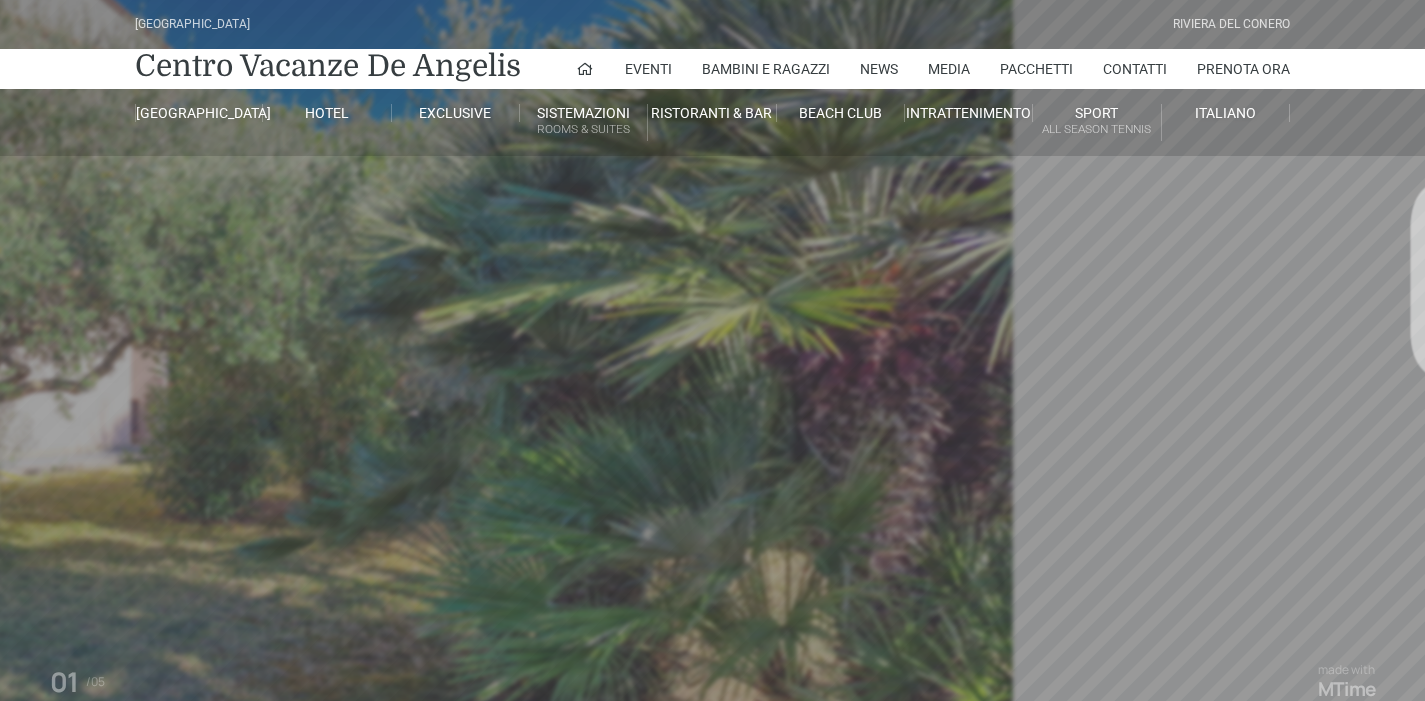 scroll, scrollTop: 0, scrollLeft: 0, axis: both 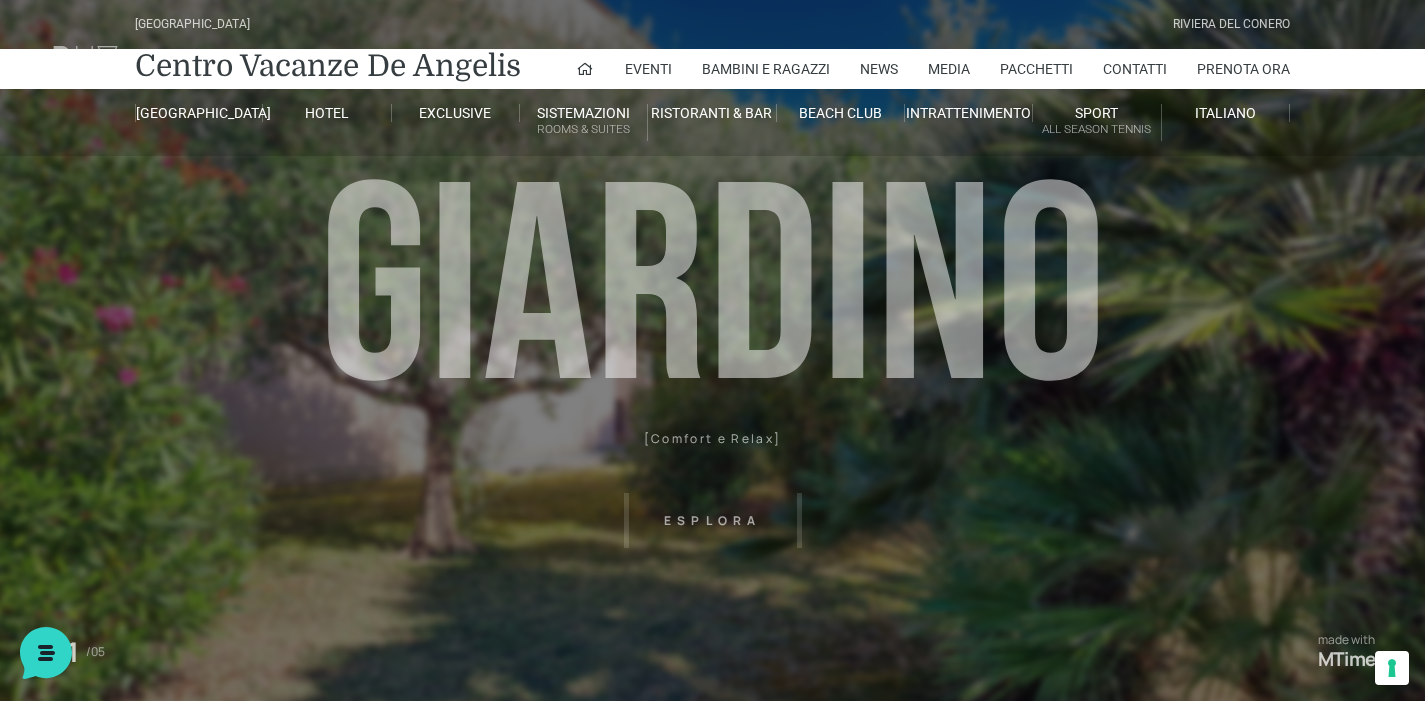 click on "Villaggio Hotel Resort
Riviera Del Conero
Centro Vacanze De Angelis
Eventi
Miss Italia
Cerimonie
Team building
Bambini e Ragazzi
Holly Beach Club
Holly Teeny Club
Holly Young Club
Piscine
Iscrizioni Holly Club
News
Media
Pacchetti
Contatti
Prenota Ora
De Angelis Resort
Parco Piscine
Oasi Naturale
Cappellina
Sala Convegni
Le Marche
Store
Concierge
Colonnina Ricarica
Mappa del Villaggio
Hotel
Suite Prestige
Camera Prestige
Camera Suite H
Sala Meeting
Exclusive
Villa Luxury
Dimora Padronale
Villa 601 Alpine
Villa Classic
Bilocale Garden Gold
Sistemazioni Rooms & Suites
Villa Trilocale Deluxe Numana
Villa Trilocale Deluxe Private Garden
Villa Bilocale Deluxe
Appartamento Trilocale Garden" at bounding box center [712, 450] 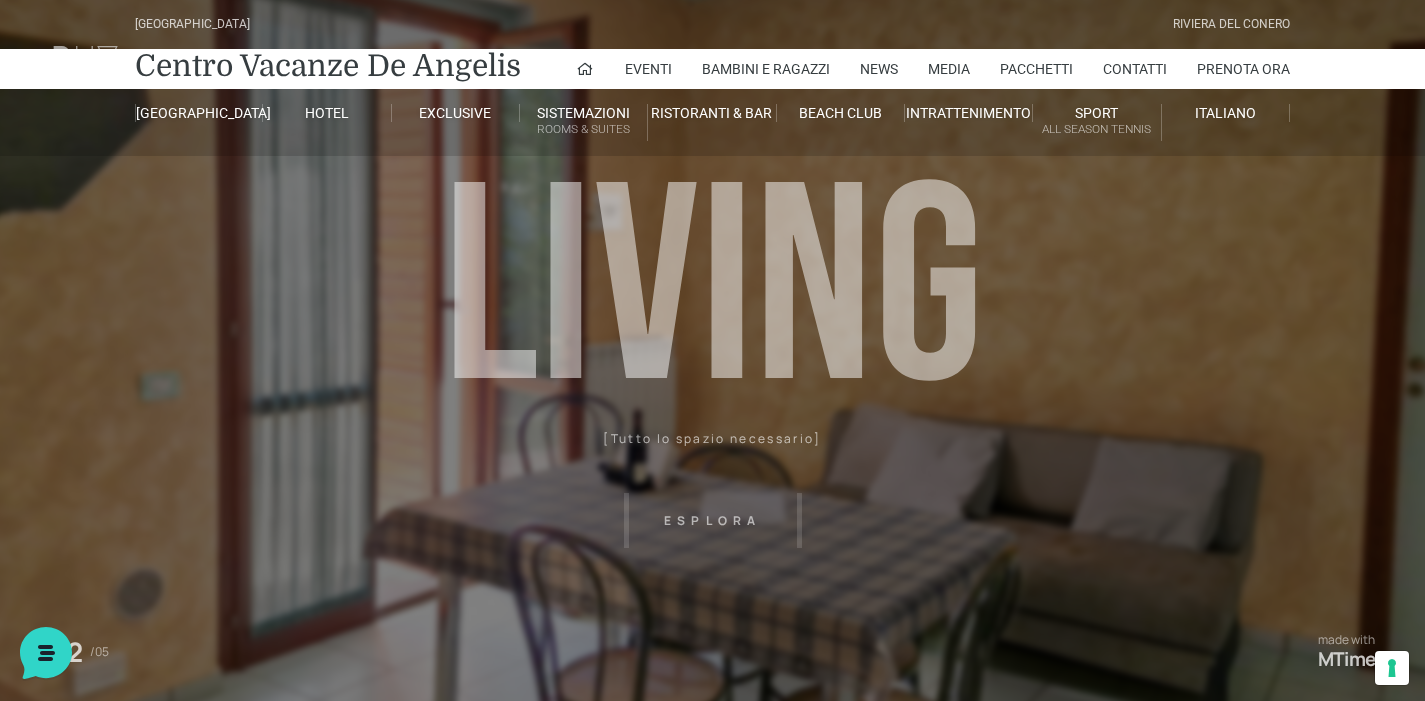 click on "Villaggio Hotel Resort
Riviera Del Conero
Centro Vacanze De Angelis
Eventi
Miss Italia
Cerimonie
Team building
Bambini e Ragazzi
Holly Beach Club
Holly Teeny Club
Holly Young Club
Piscine
Iscrizioni Holly Club
News
Media
Pacchetti
Contatti
Prenota Ora
De Angelis Resort
Parco Piscine
Oasi Naturale
Cappellina
Sala Convegni
Le Marche
Store
Concierge
Colonnina Ricarica
Mappa del Villaggio
Hotel
Suite Prestige
Camera Prestige
Camera Suite H
Sala Meeting
Exclusive
Villa Luxury
Dimora Padronale
Villa 601 Alpine
Villa Classic
Bilocale Garden Gold
Sistemazioni Rooms & Suites
Villa Trilocale Deluxe Numana
Villa Trilocale Deluxe Private Garden
Villa Bilocale Deluxe
Appartamento Trilocale Garden" at bounding box center [712, 450] 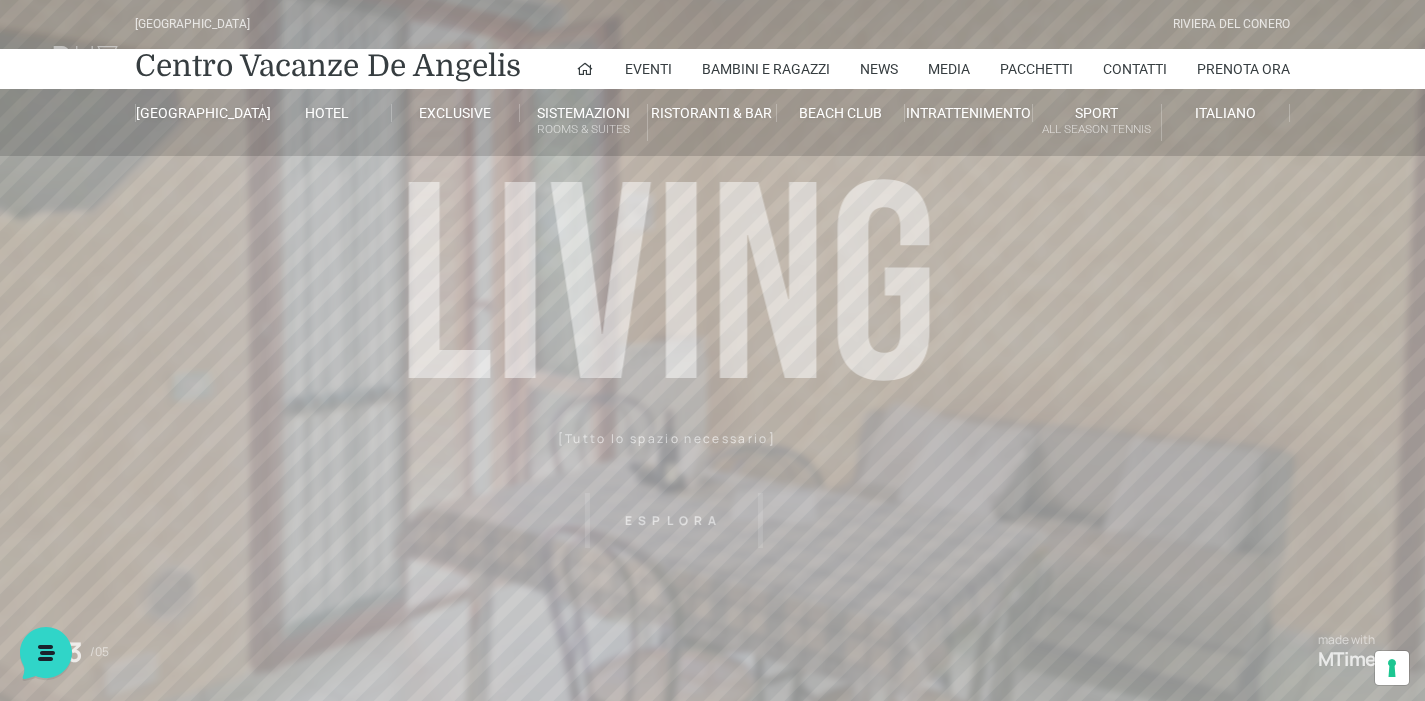 click on "Villaggio Hotel Resort
Riviera Del Conero
Centro Vacanze De Angelis
Eventi
Miss Italia
Cerimonie
Team building
Bambini e Ragazzi
Holly Beach Club
Holly Teeny Club
Holly Young Club
Piscine
Iscrizioni Holly Club
News
Media
Pacchetti
Contatti
Prenota Ora
De Angelis Resort
Parco Piscine
Oasi Naturale
Cappellina
Sala Convegni
Le Marche
Store
Concierge
Colonnina Ricarica
Mappa del Villaggio
Hotel
Suite Prestige
Camera Prestige
Camera Suite H
Sala Meeting
Exclusive
Villa Luxury
Dimora Padronale
Villa 601 Alpine
Villa Classic
Bilocale Garden Gold
Sistemazioni Rooms & Suites
Villa Trilocale Deluxe Numana
Villa Trilocale Deluxe Private Garden
Villa Bilocale Deluxe
Appartamento Trilocale Garden" at bounding box center (712, 450) 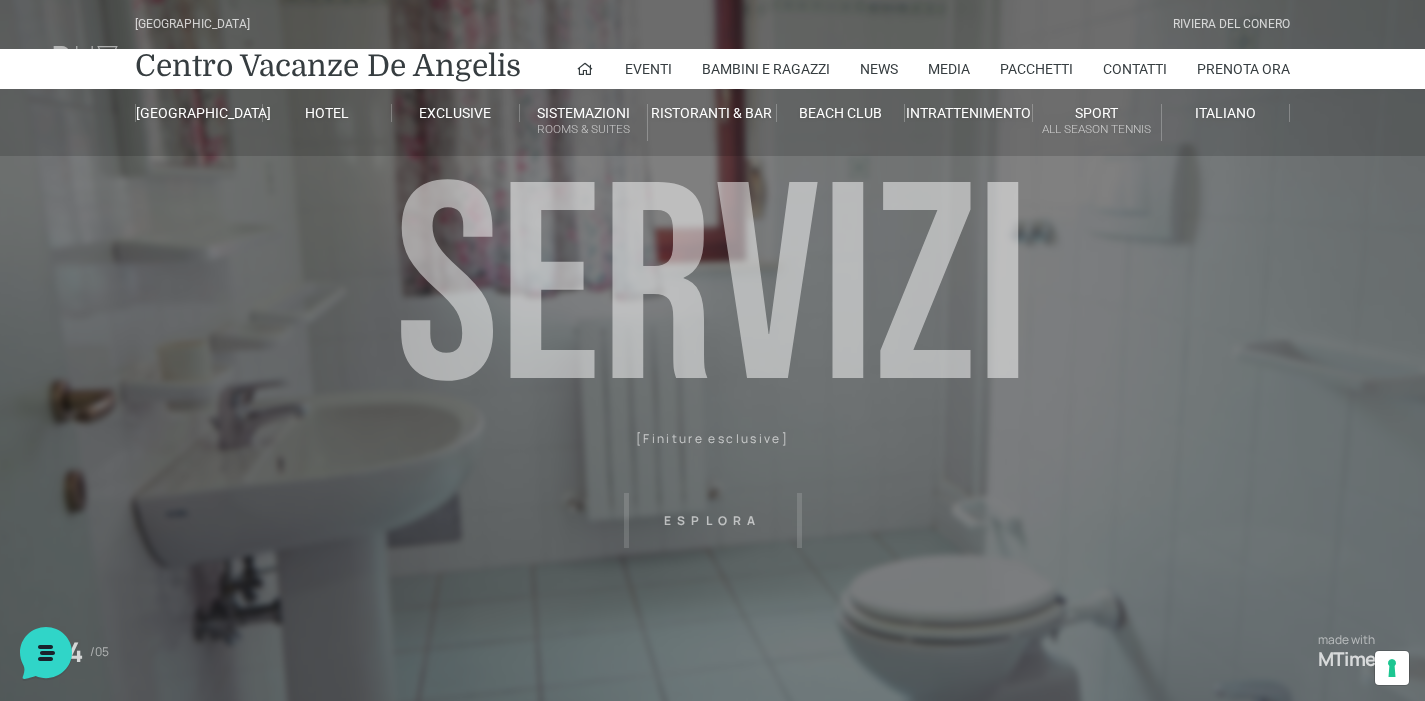 click on "Villaggio Hotel Resort
Riviera Del Conero
Centro Vacanze De Angelis
Eventi
Miss Italia
Cerimonie
Team building
Bambini e Ragazzi
Holly Beach Club
Holly Teeny Club
Holly Young Club
Piscine
Iscrizioni Holly Club
News
Media
Pacchetti
Contatti
Prenota Ora
De Angelis Resort
Parco Piscine
Oasi Naturale
Cappellina
Sala Convegni
Le Marche
Store
Concierge
Colonnina Ricarica
Mappa del Villaggio
Hotel
Suite Prestige
Camera Prestige
Camera Suite H
Sala Meeting
Exclusive
Villa Luxury
Dimora Padronale
Villa 601 Alpine
Villa Classic
Bilocale Garden Gold
Sistemazioni Rooms & Suites
Villa Trilocale Deluxe Numana
Villa Trilocale Deluxe Private Garden
Villa Bilocale Deluxe
Appartamento Trilocale Garden" at bounding box center (712, 450) 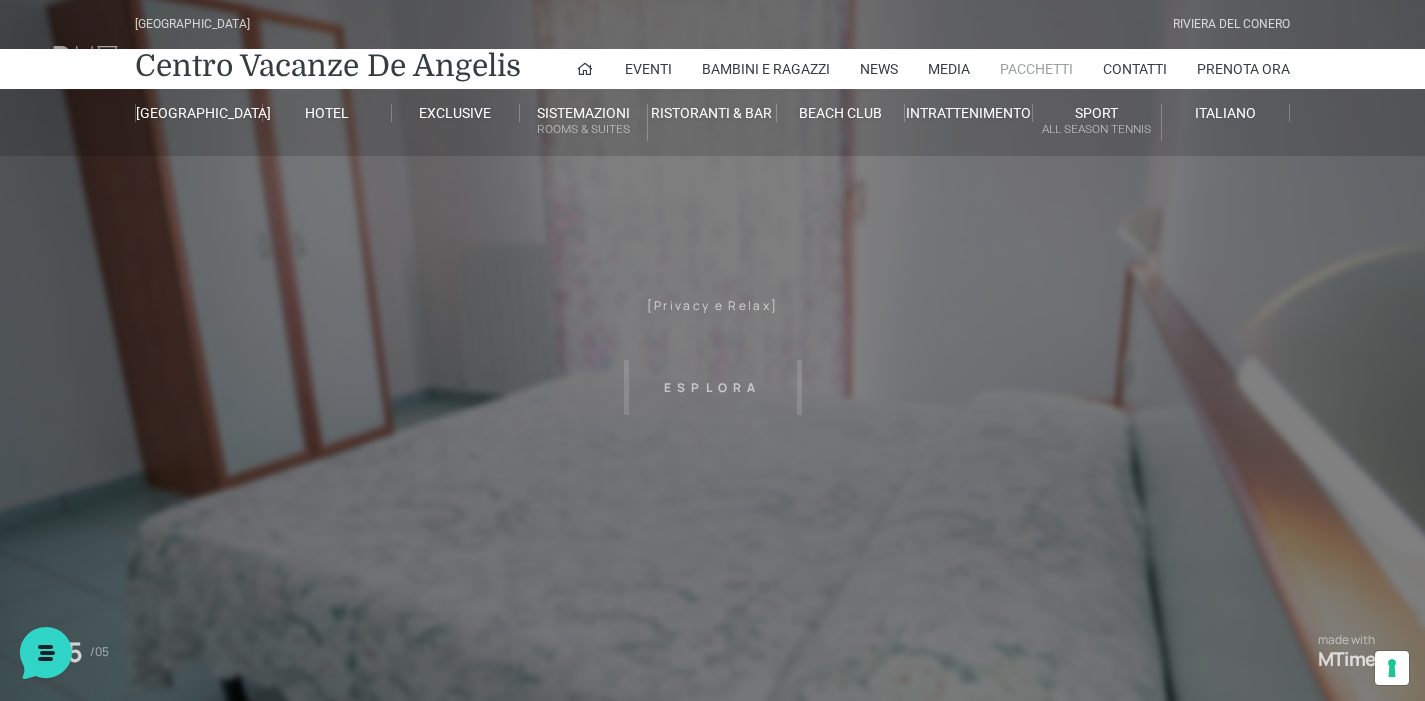 click on "Pacchetti" at bounding box center (1036, 69) 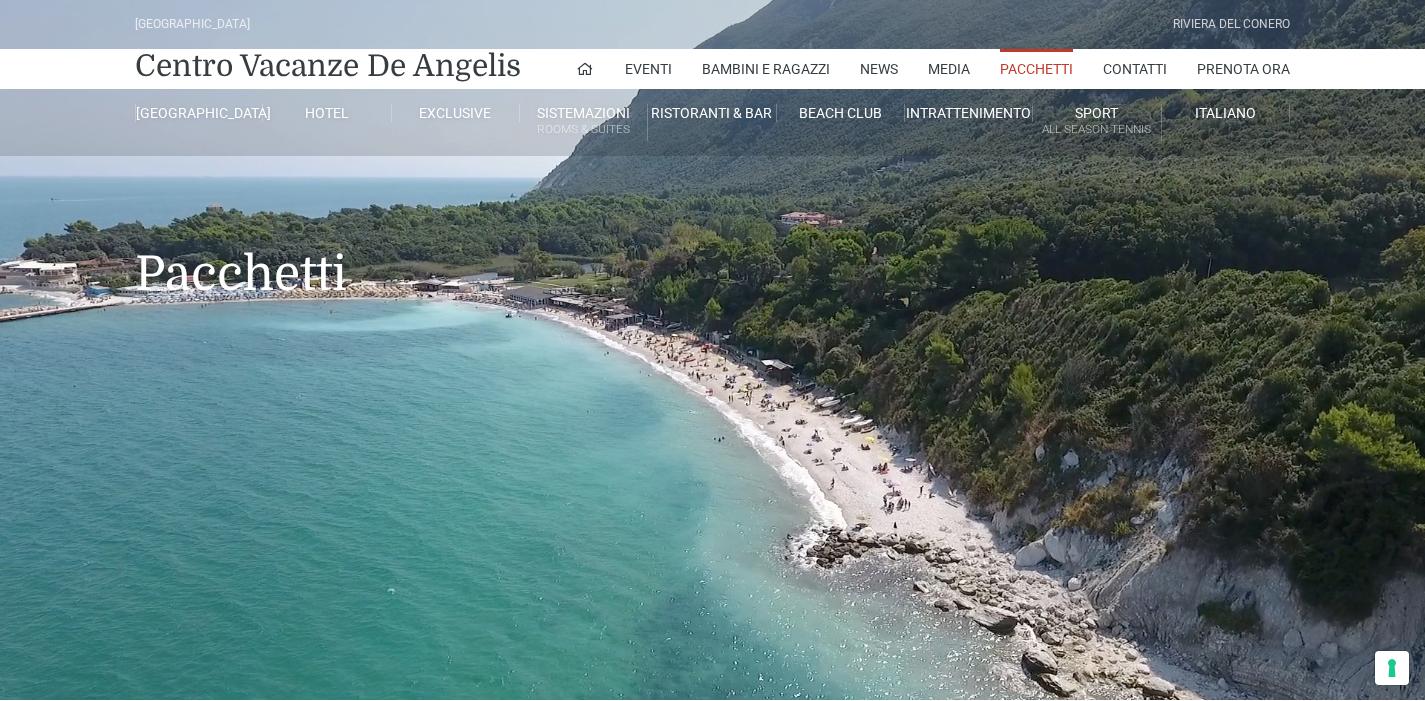 scroll, scrollTop: 0, scrollLeft: 0, axis: both 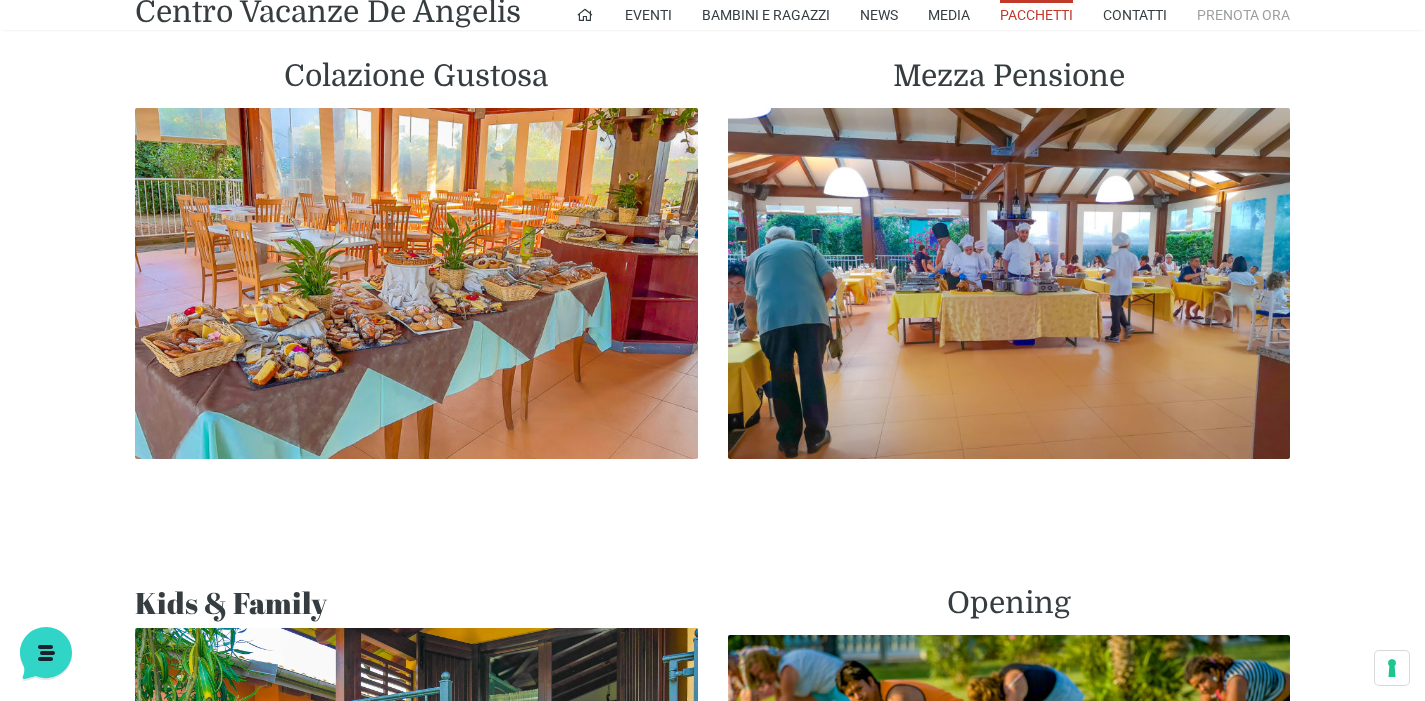 click on "Prenota Ora" at bounding box center (1243, 15) 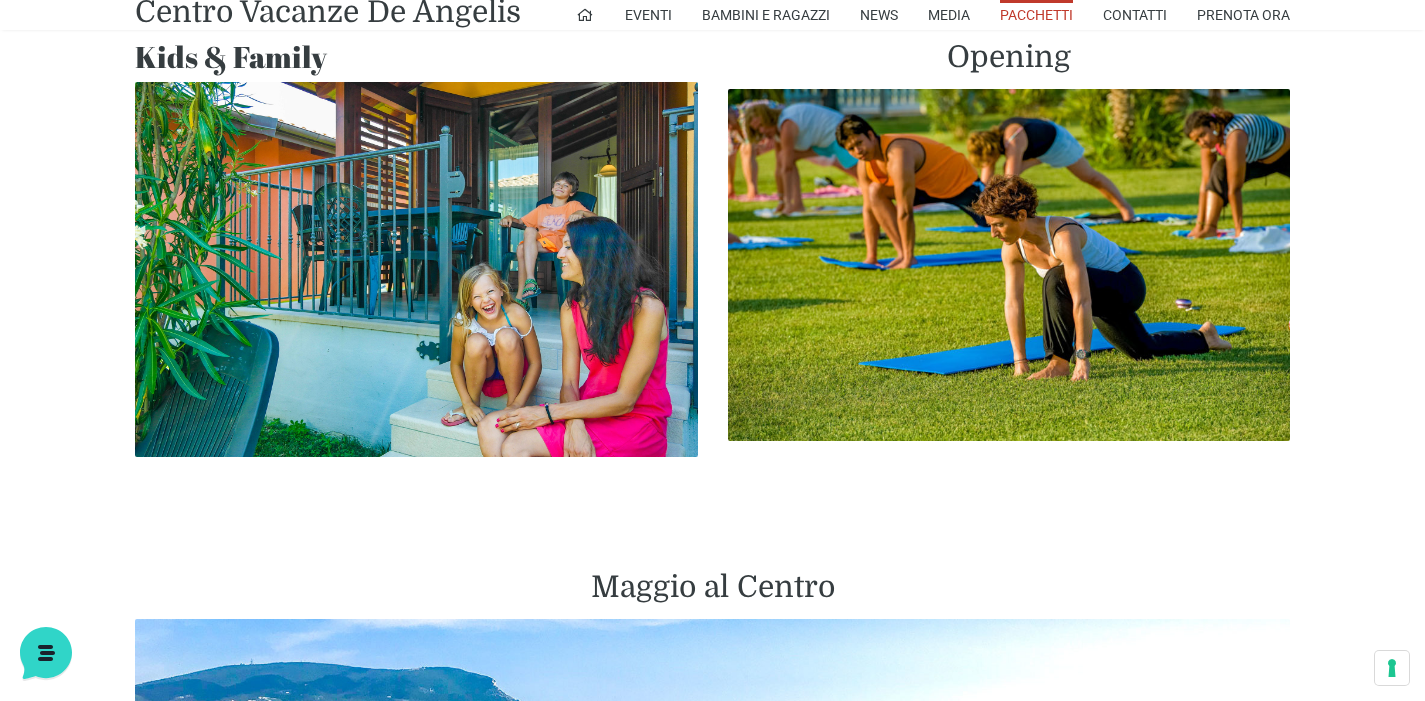 scroll, scrollTop: 1763, scrollLeft: 0, axis: vertical 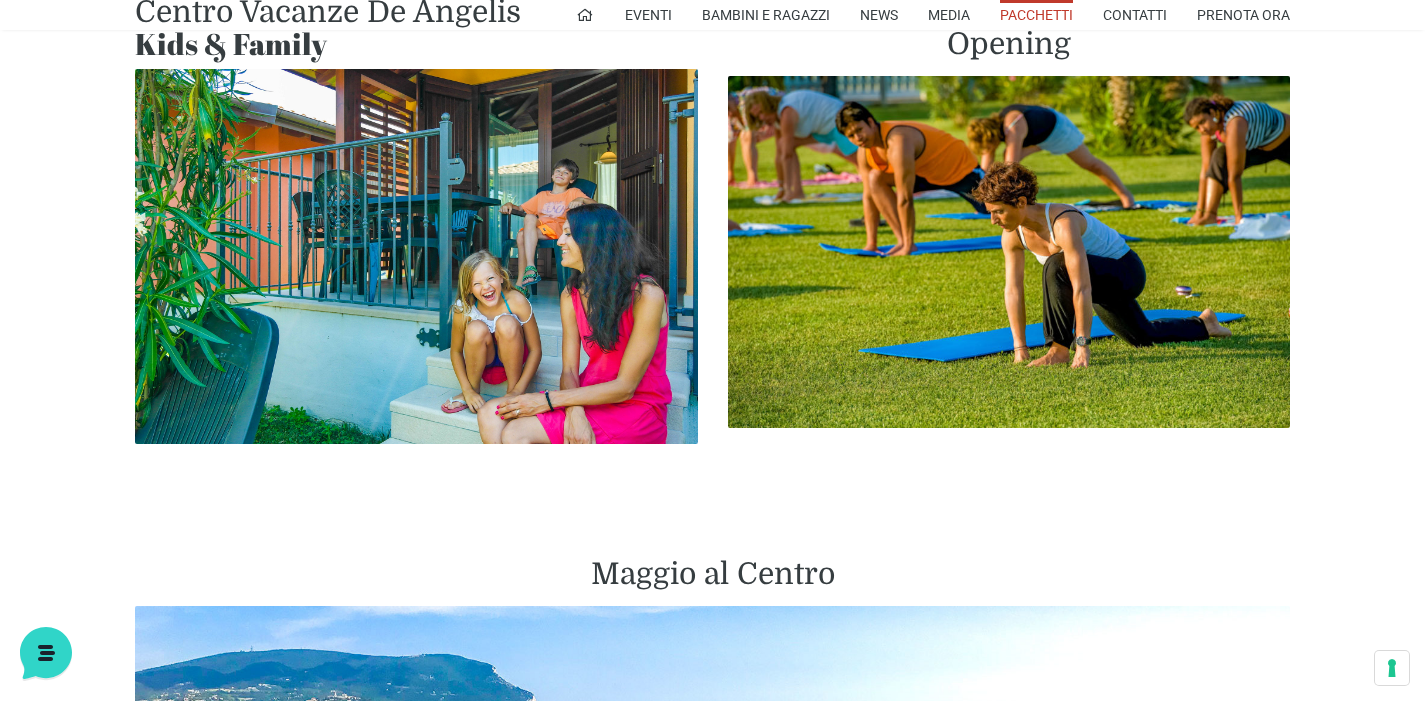 click at bounding box center [416, 256] 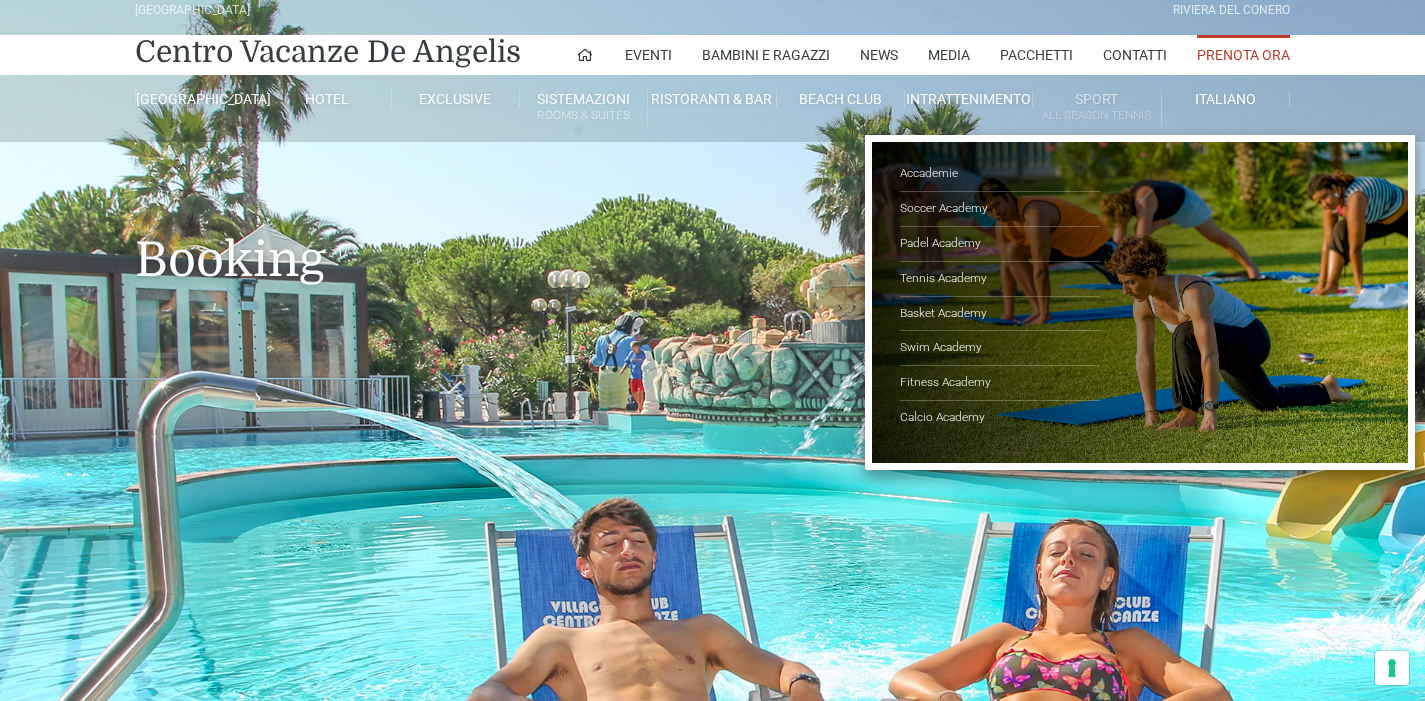 scroll, scrollTop: 175, scrollLeft: 0, axis: vertical 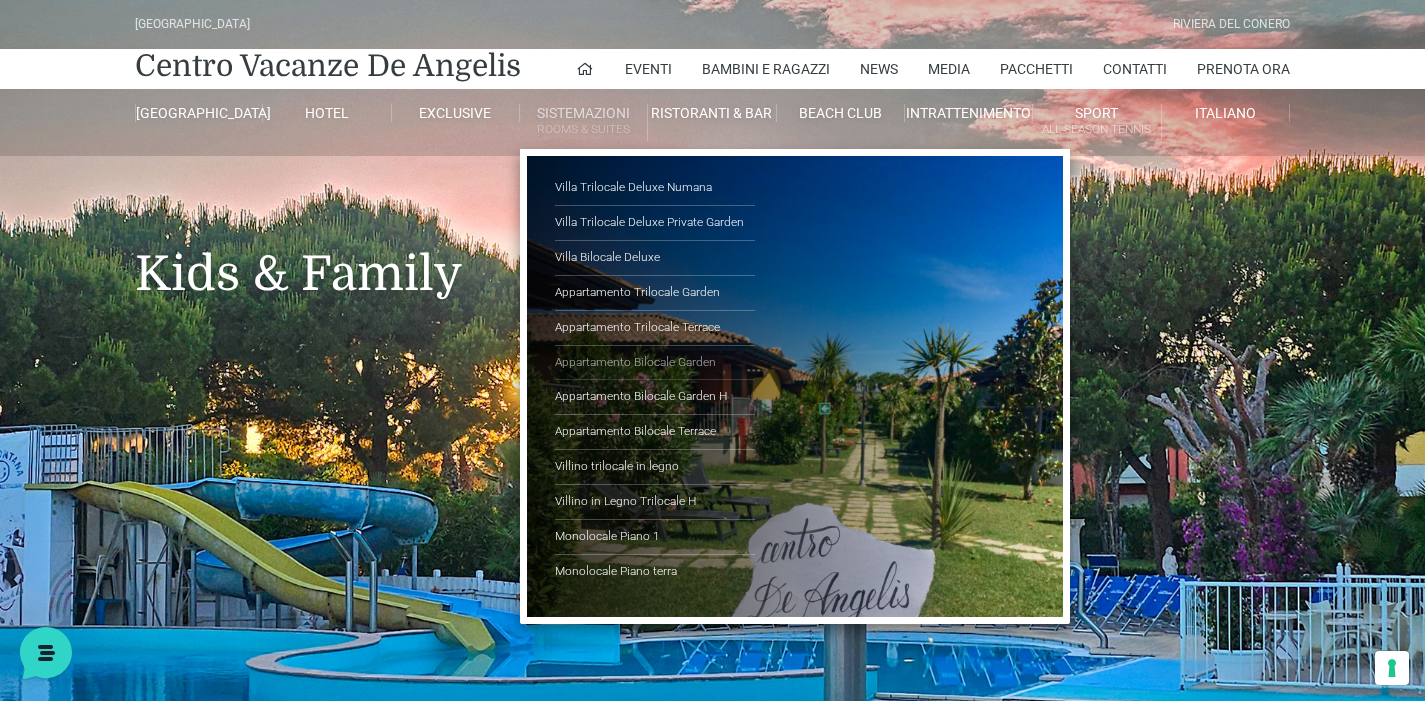 click on "Appartamento Bilocale Garden" at bounding box center (655, 363) 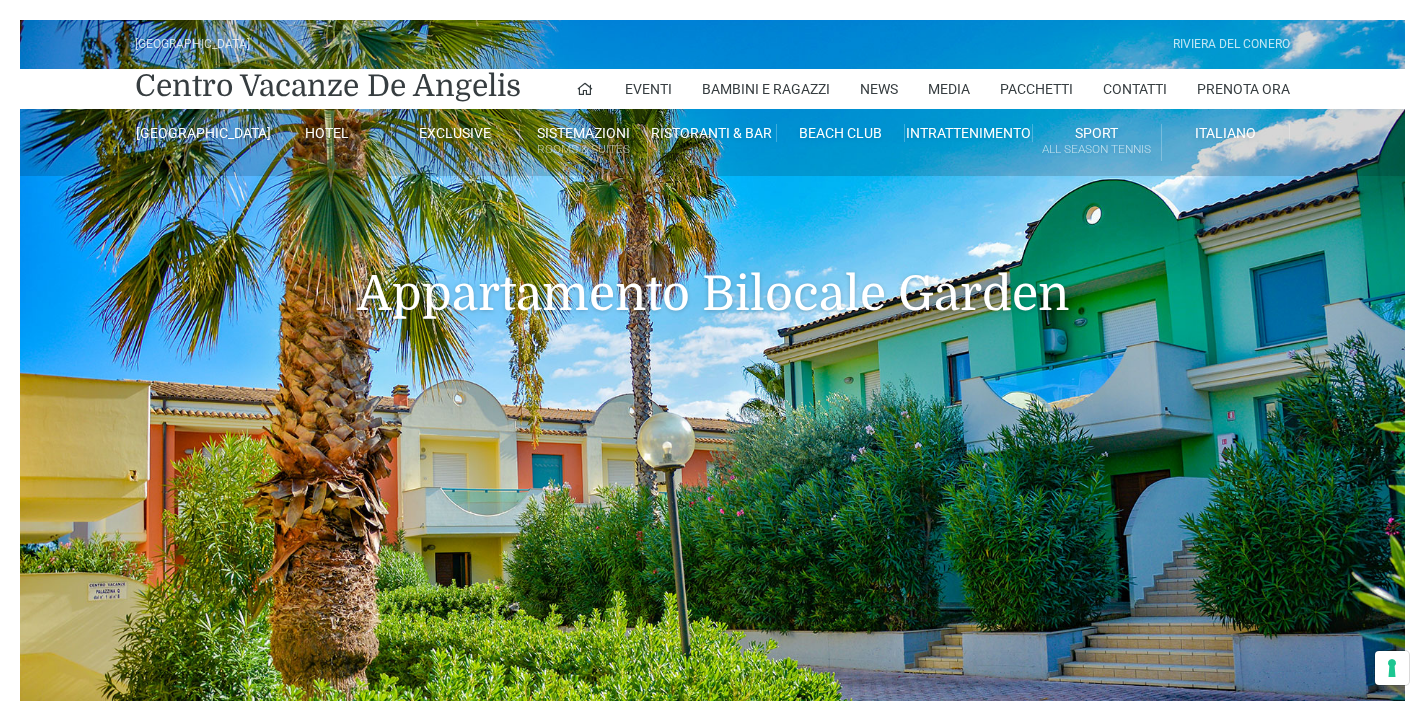 scroll, scrollTop: 0, scrollLeft: 0, axis: both 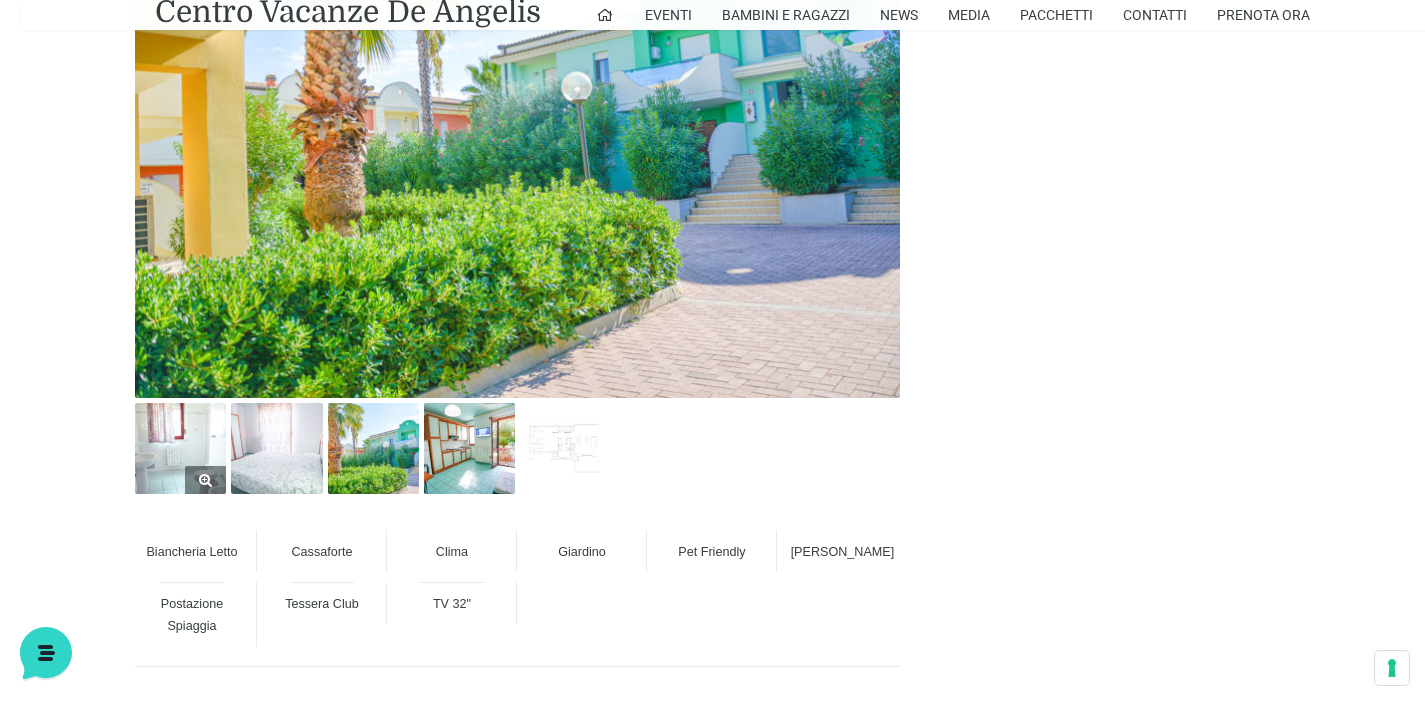 click at bounding box center (180, 448) 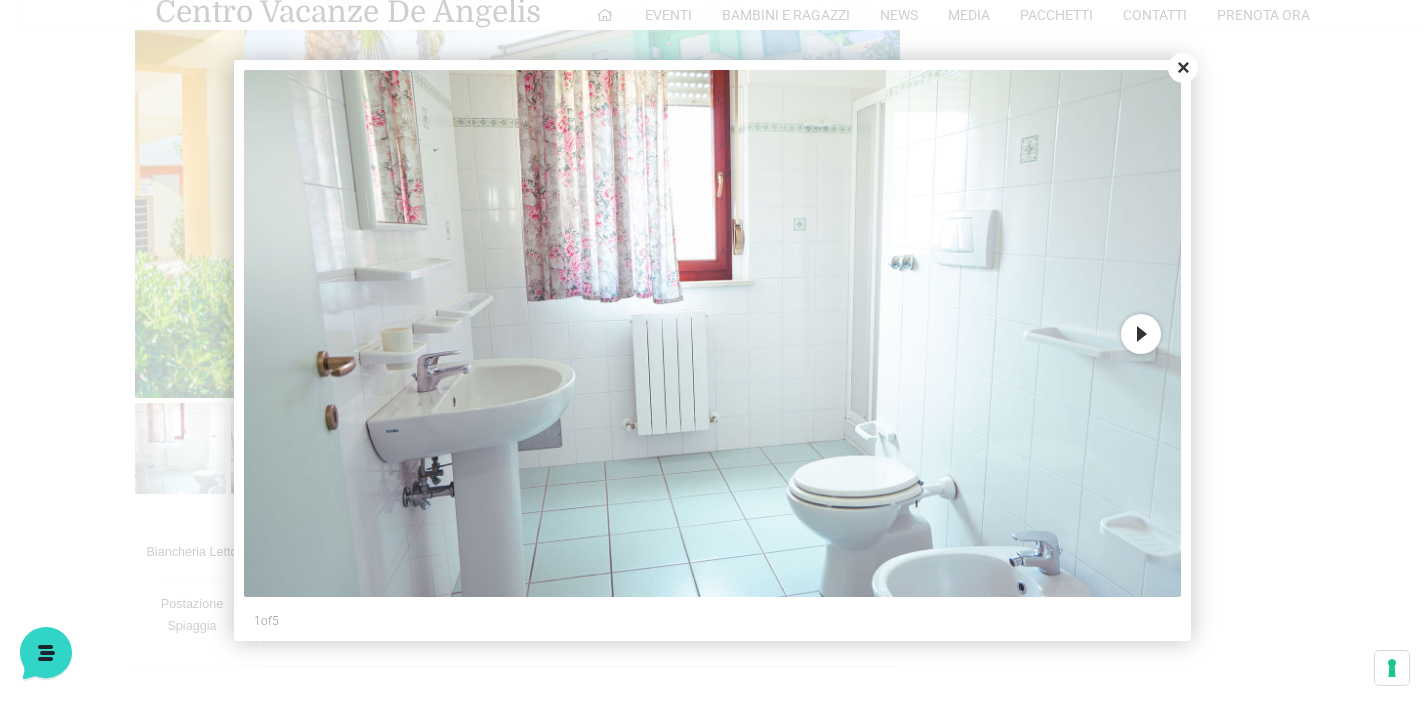click on "Next" at bounding box center (1141, 334) 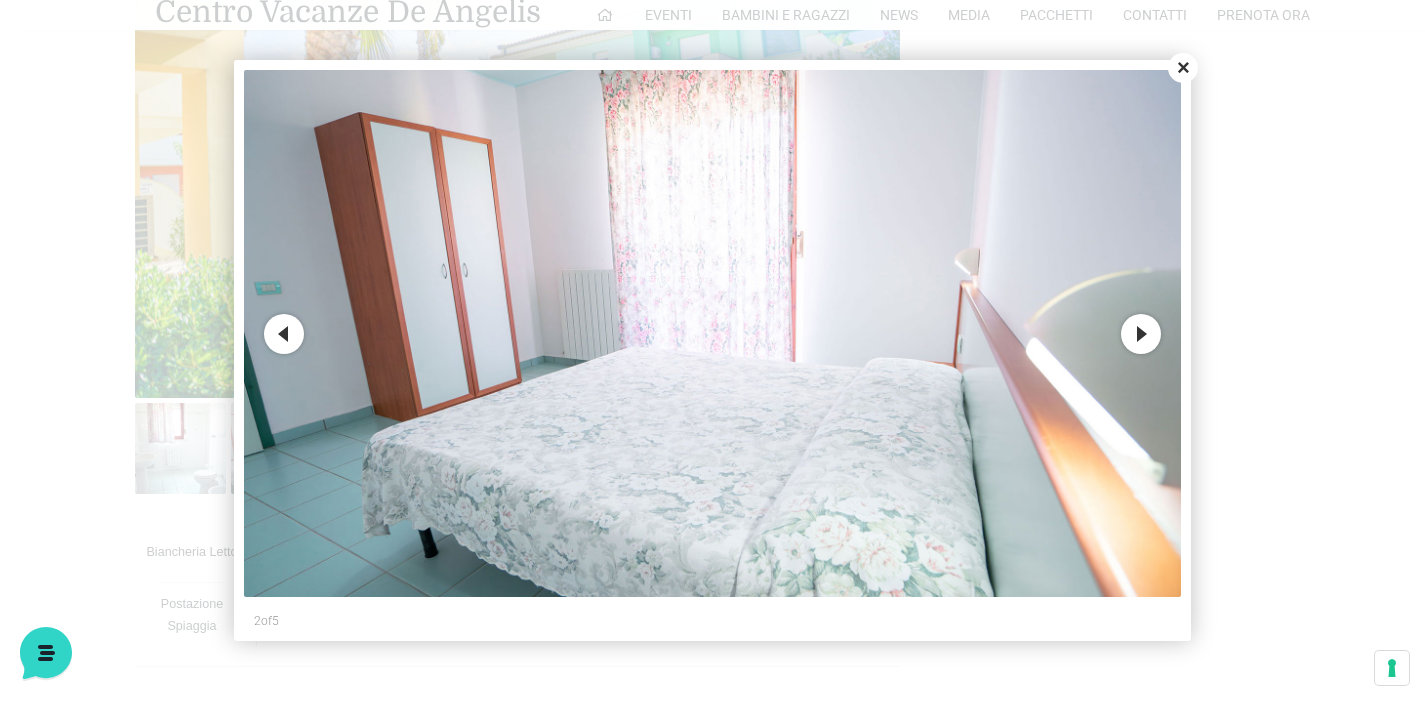 click on "Next" at bounding box center (1141, 334) 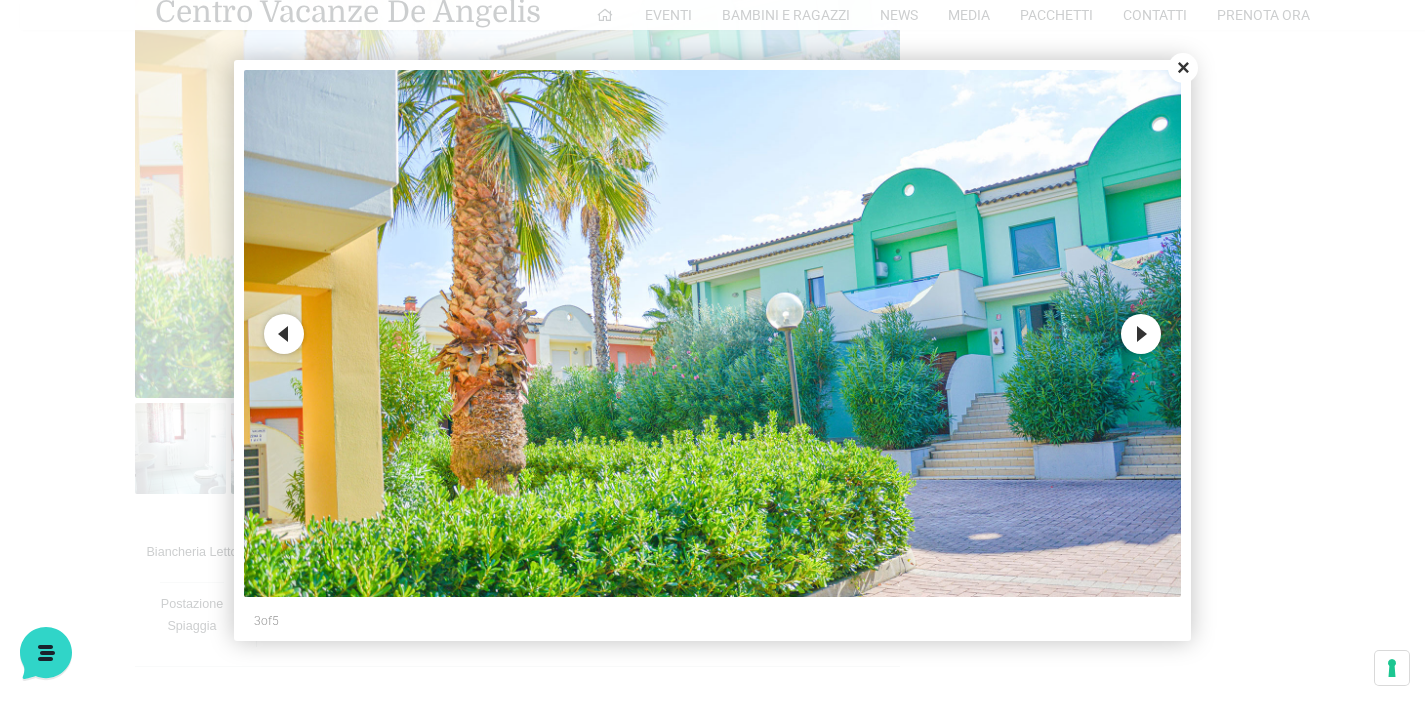 click on "Next" at bounding box center (1141, 334) 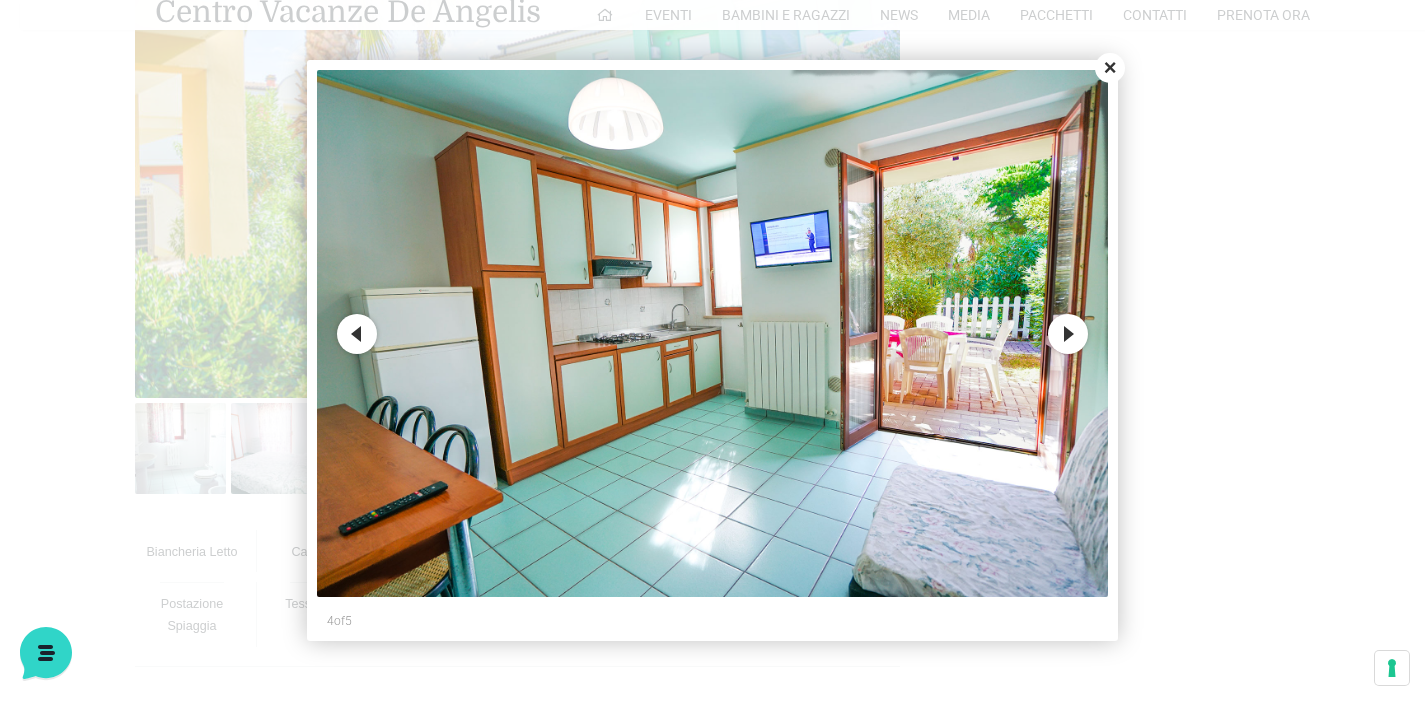 click on "Next" at bounding box center (1068, 334) 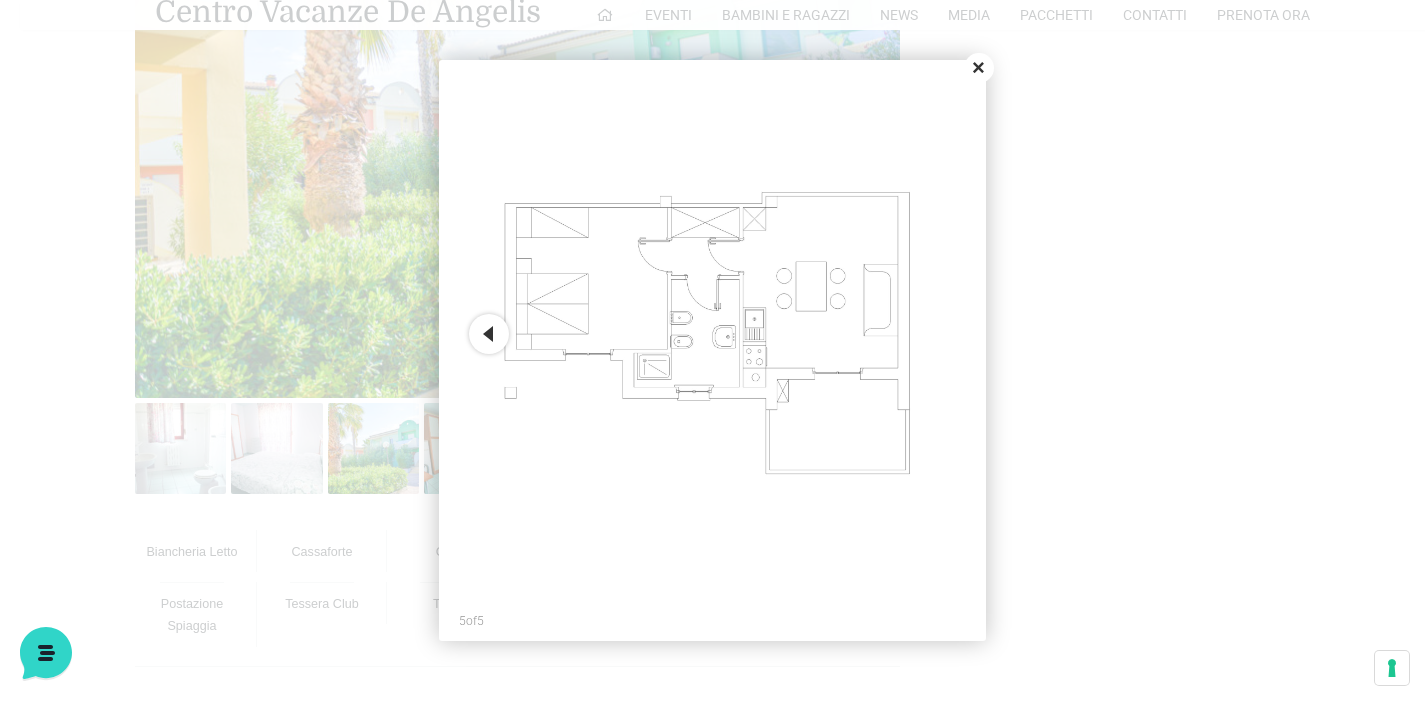 click on "Close" at bounding box center (979, 68) 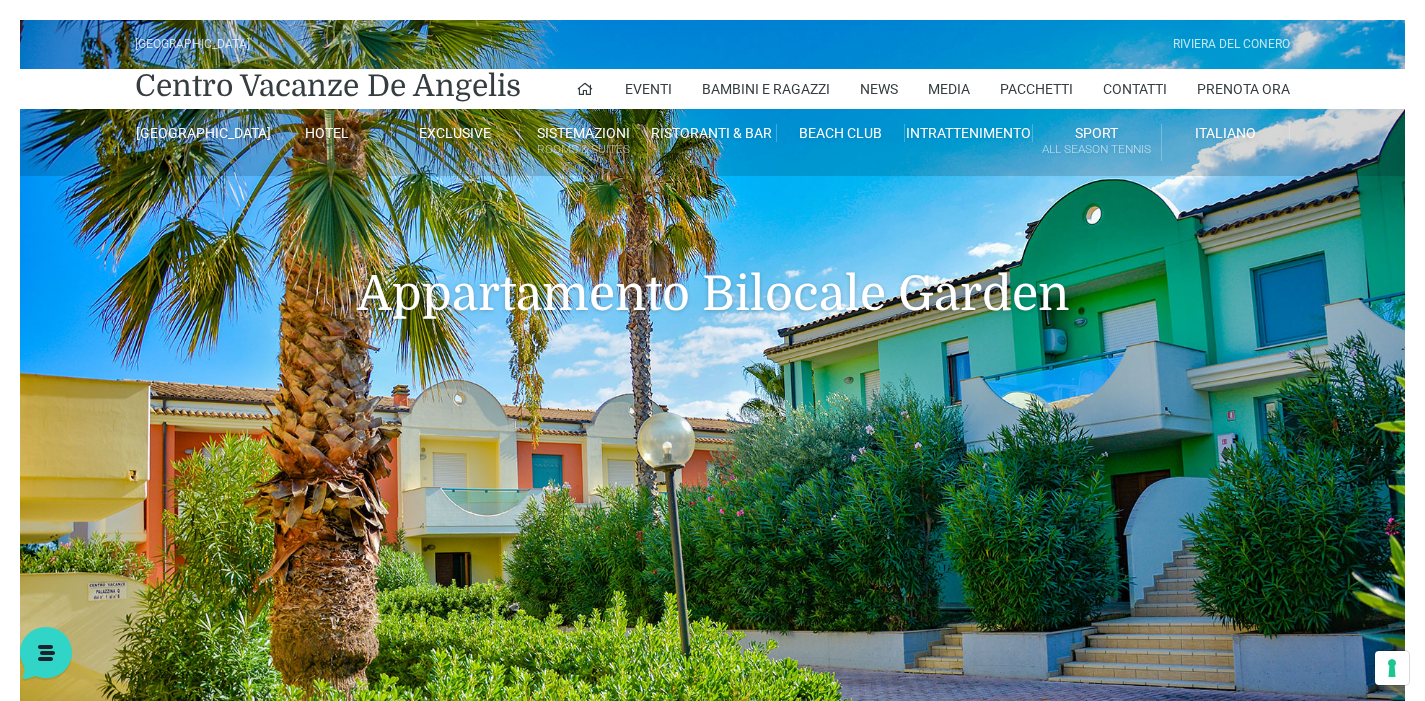 scroll, scrollTop: 0, scrollLeft: 0, axis: both 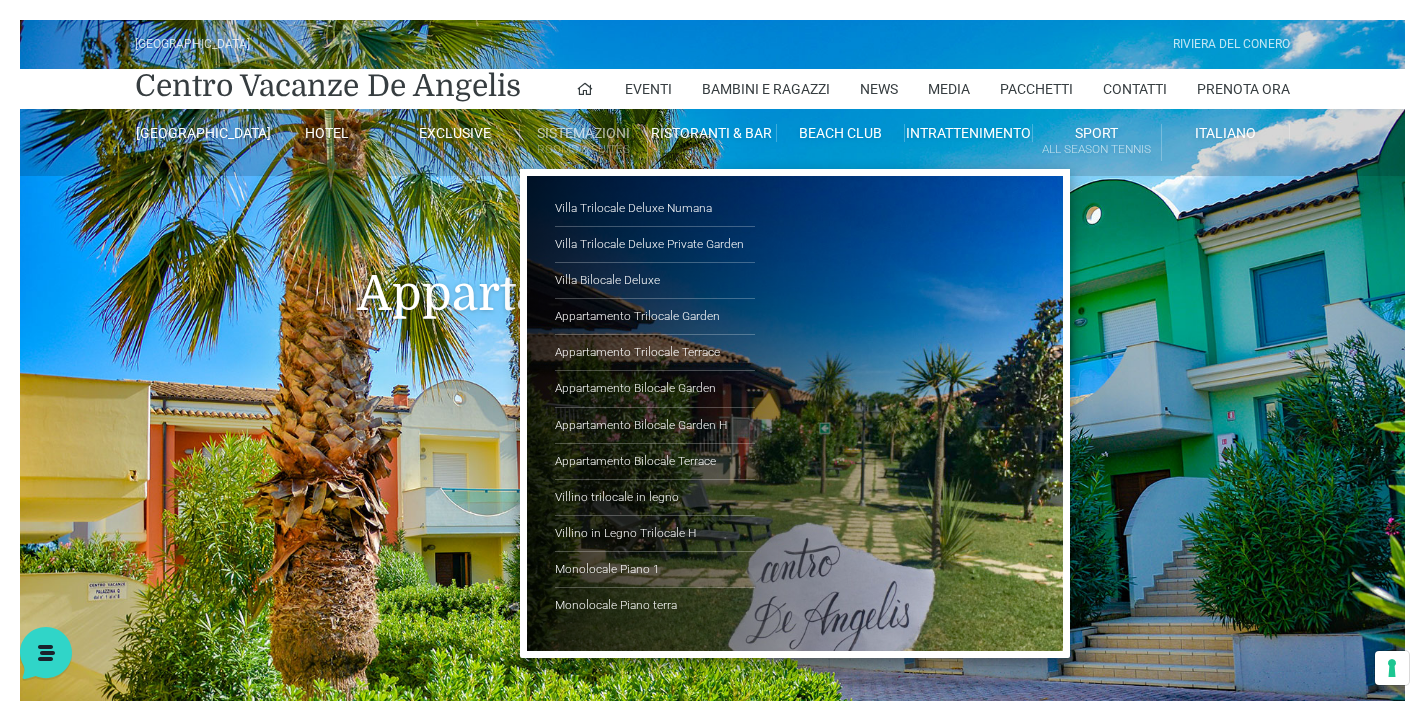 click on "Sistemazioni Rooms & Suites" at bounding box center (584, 142) 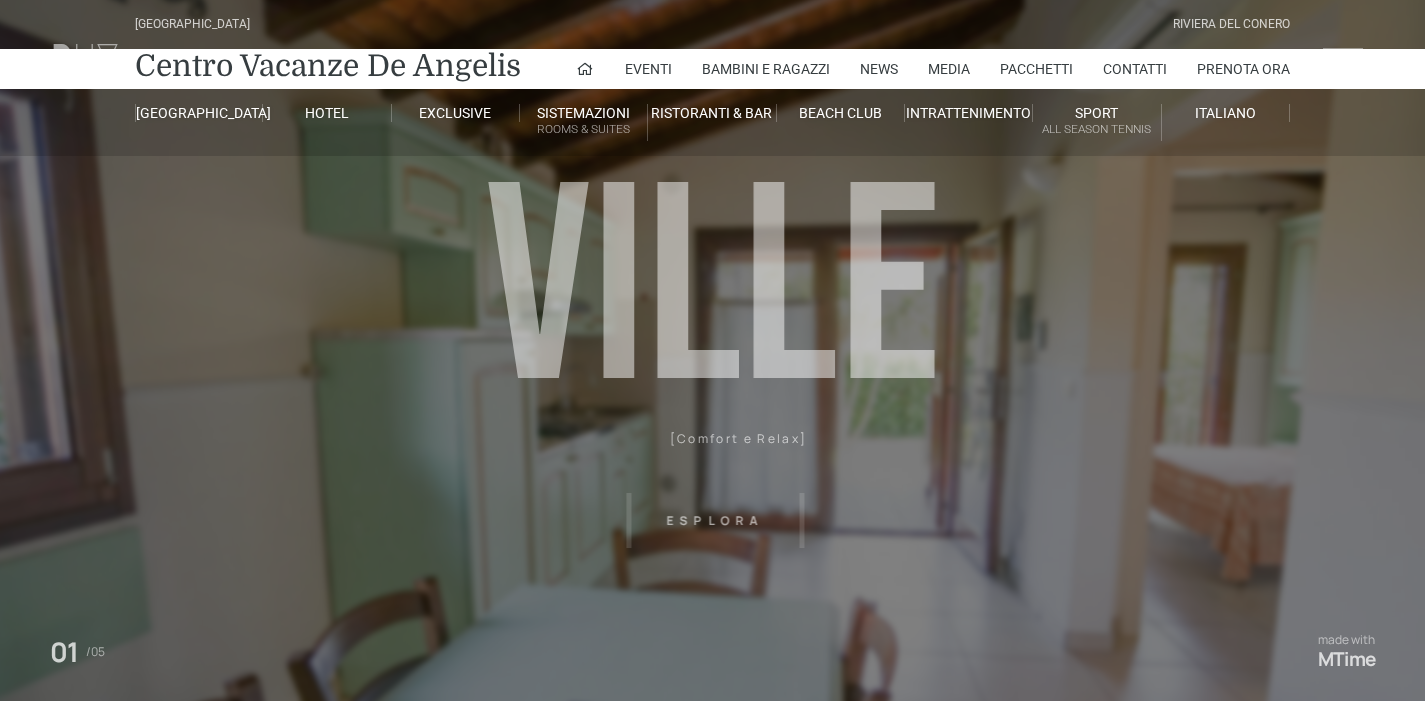 scroll, scrollTop: 0, scrollLeft: 0, axis: both 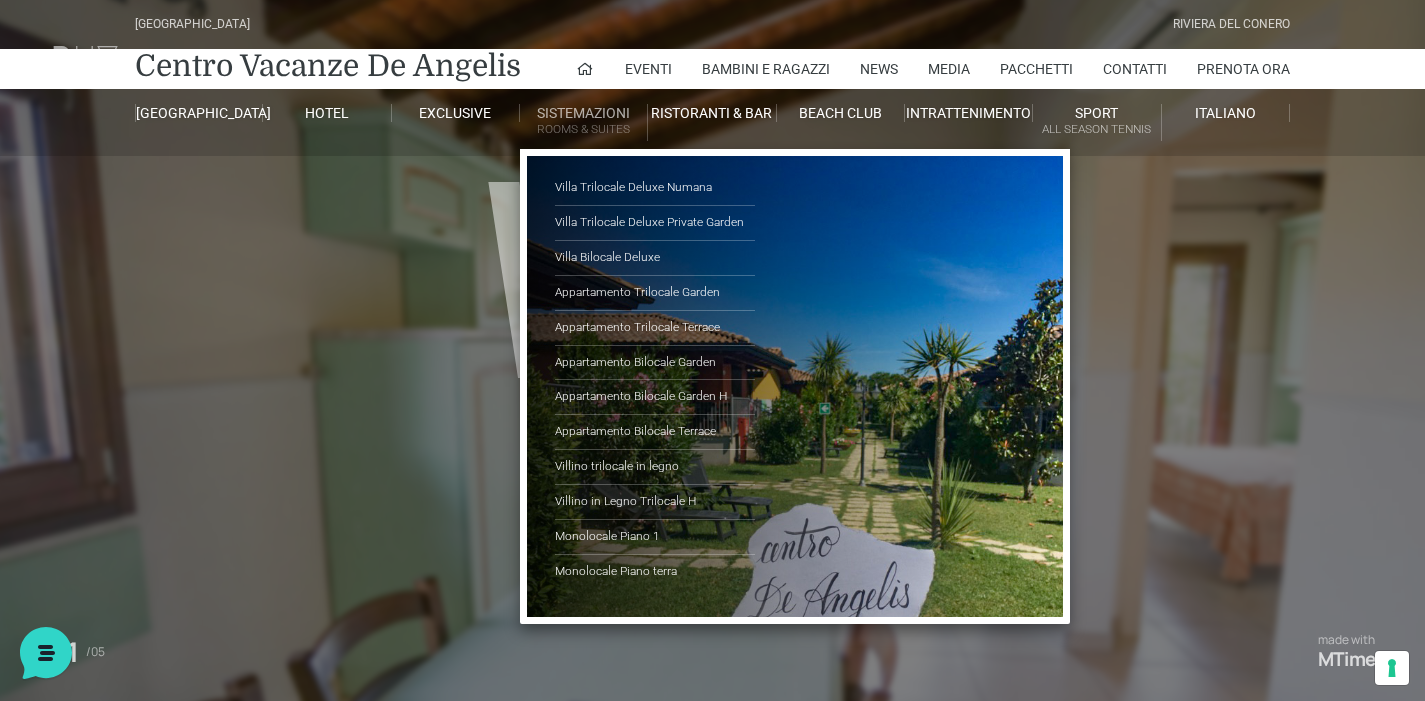 drag, startPoint x: 601, startPoint y: 115, endPoint x: 606, endPoint y: 161, distance: 46.270943 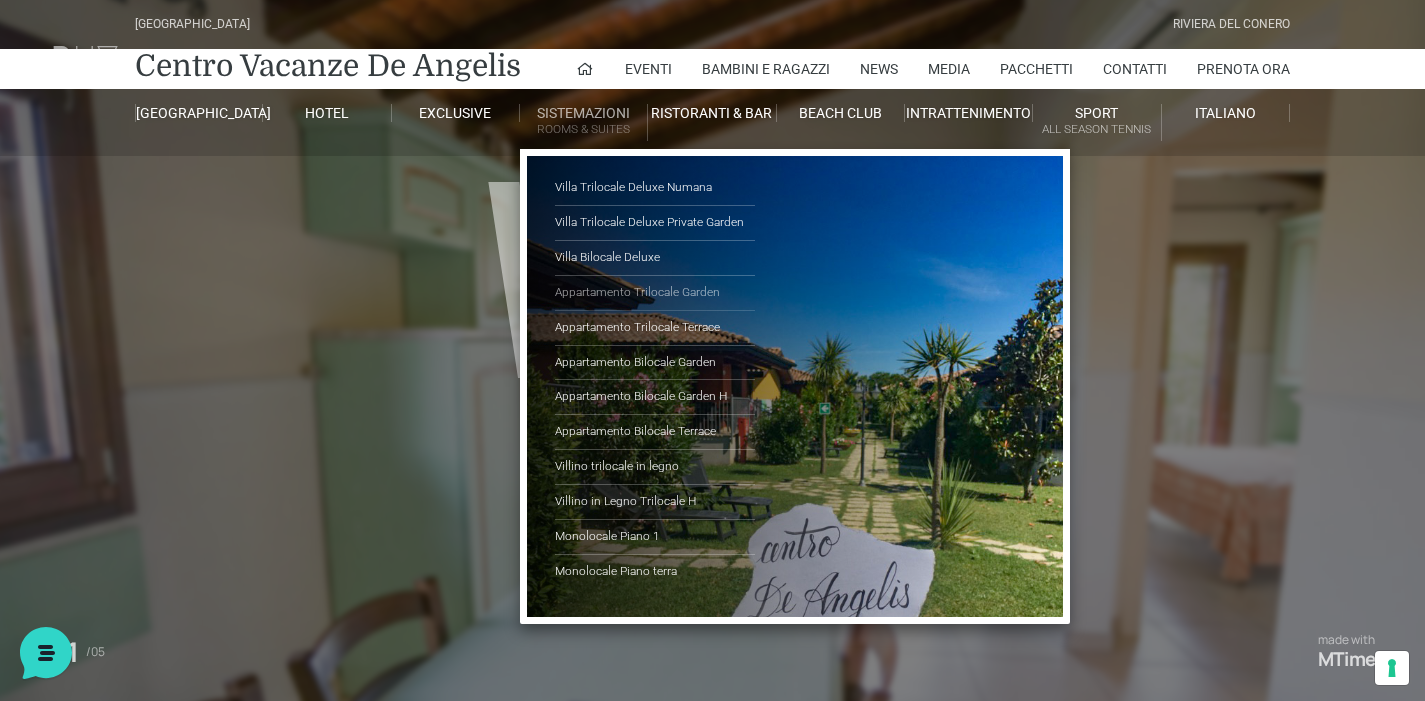 click on "Appartamento Trilocale Garden" at bounding box center [655, 293] 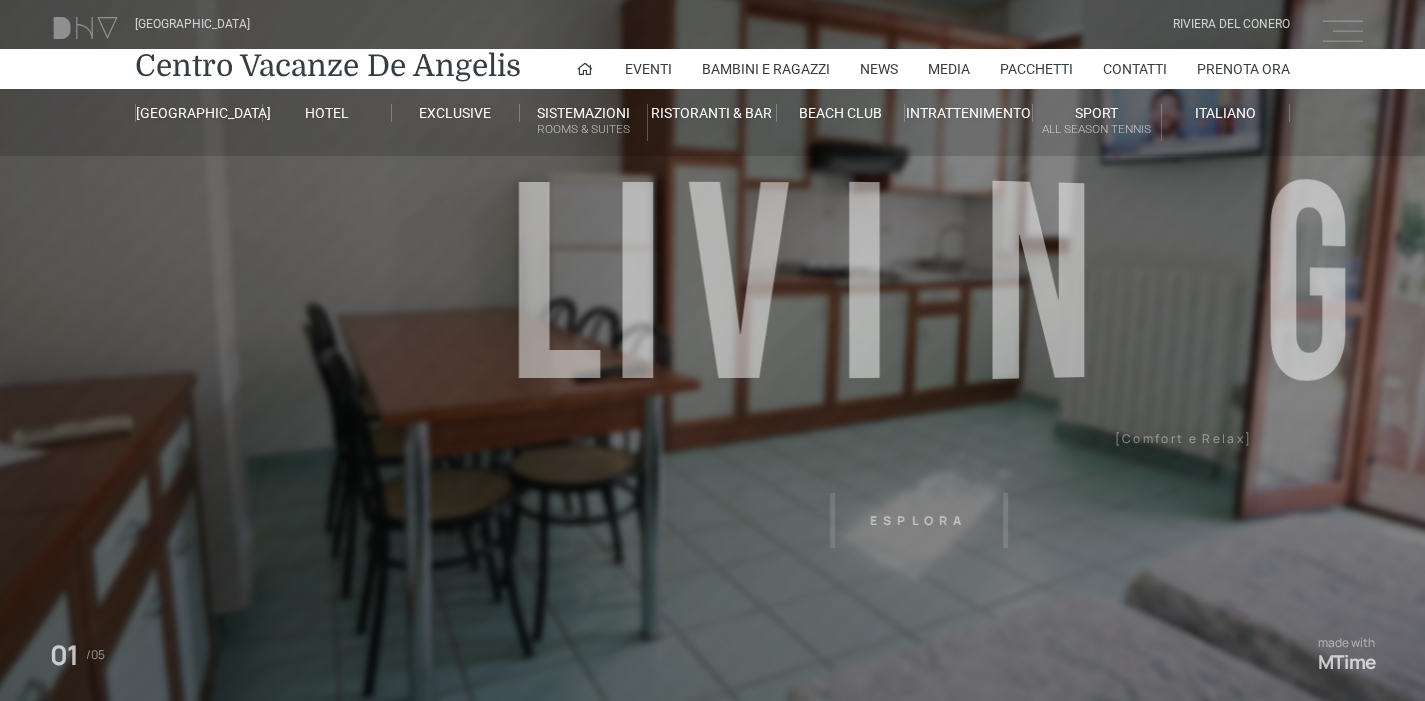 scroll, scrollTop: 0, scrollLeft: 0, axis: both 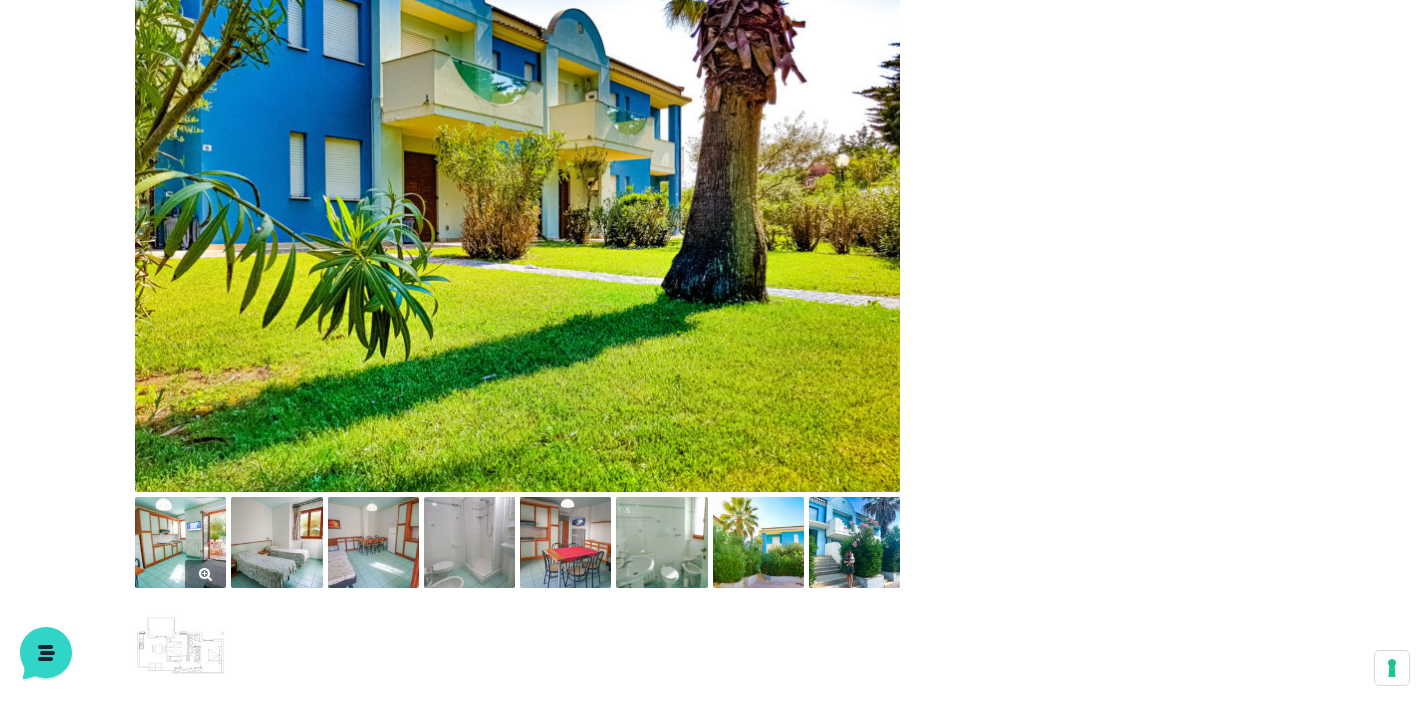 click at bounding box center (180, 542) 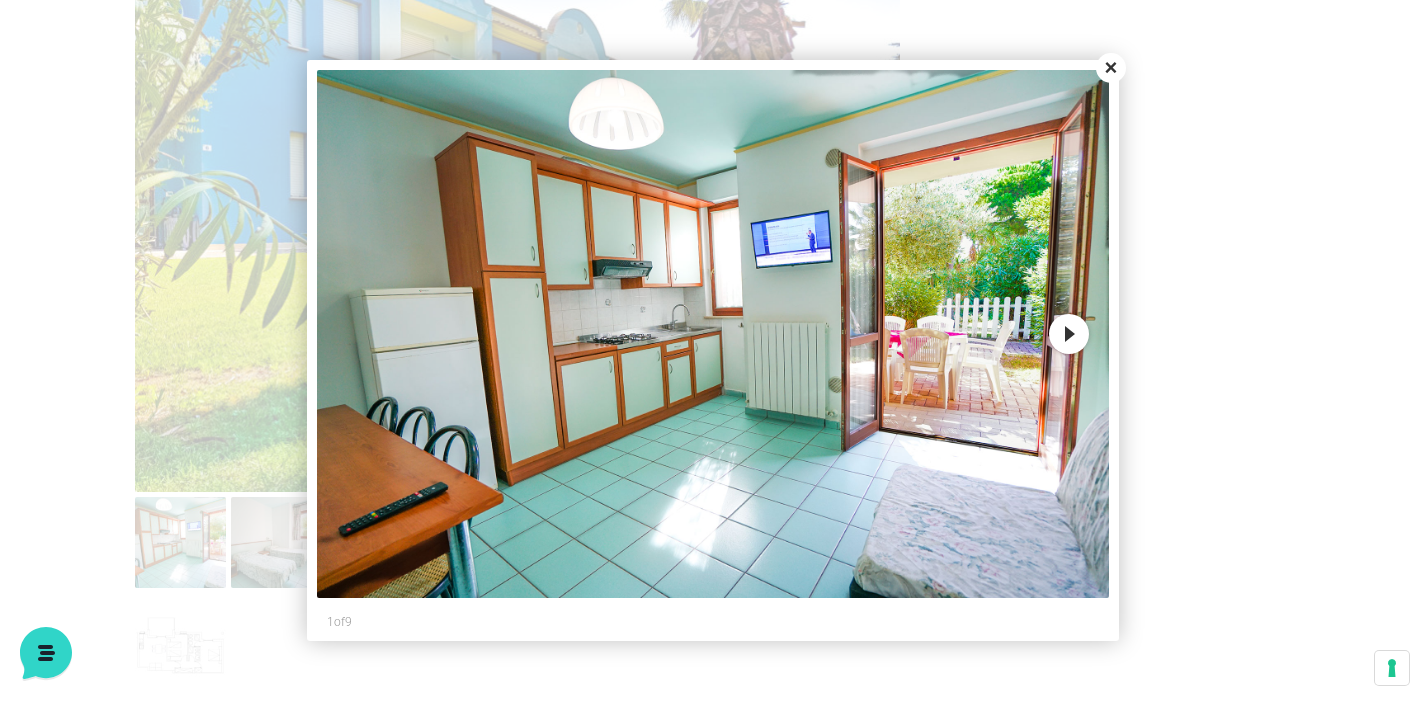 click on "Close" at bounding box center [1111, 68] 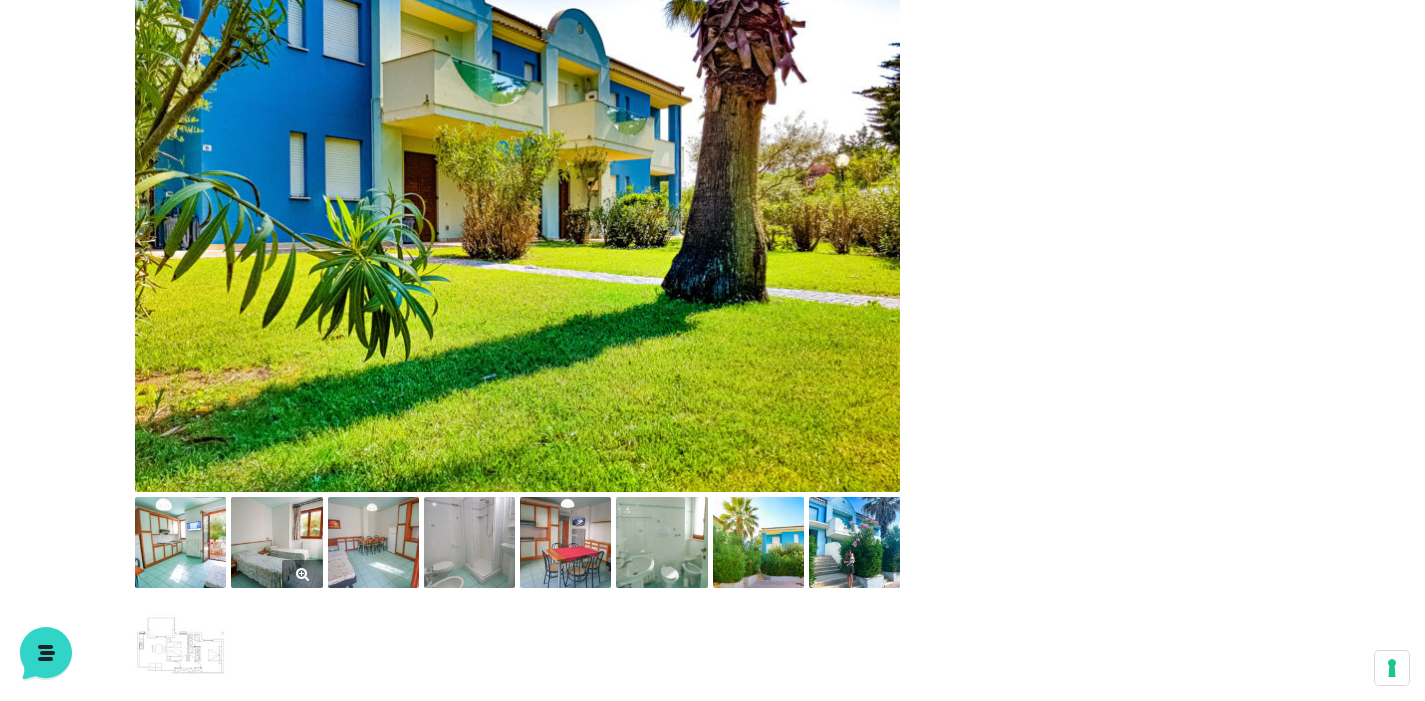 click at bounding box center (276, 542) 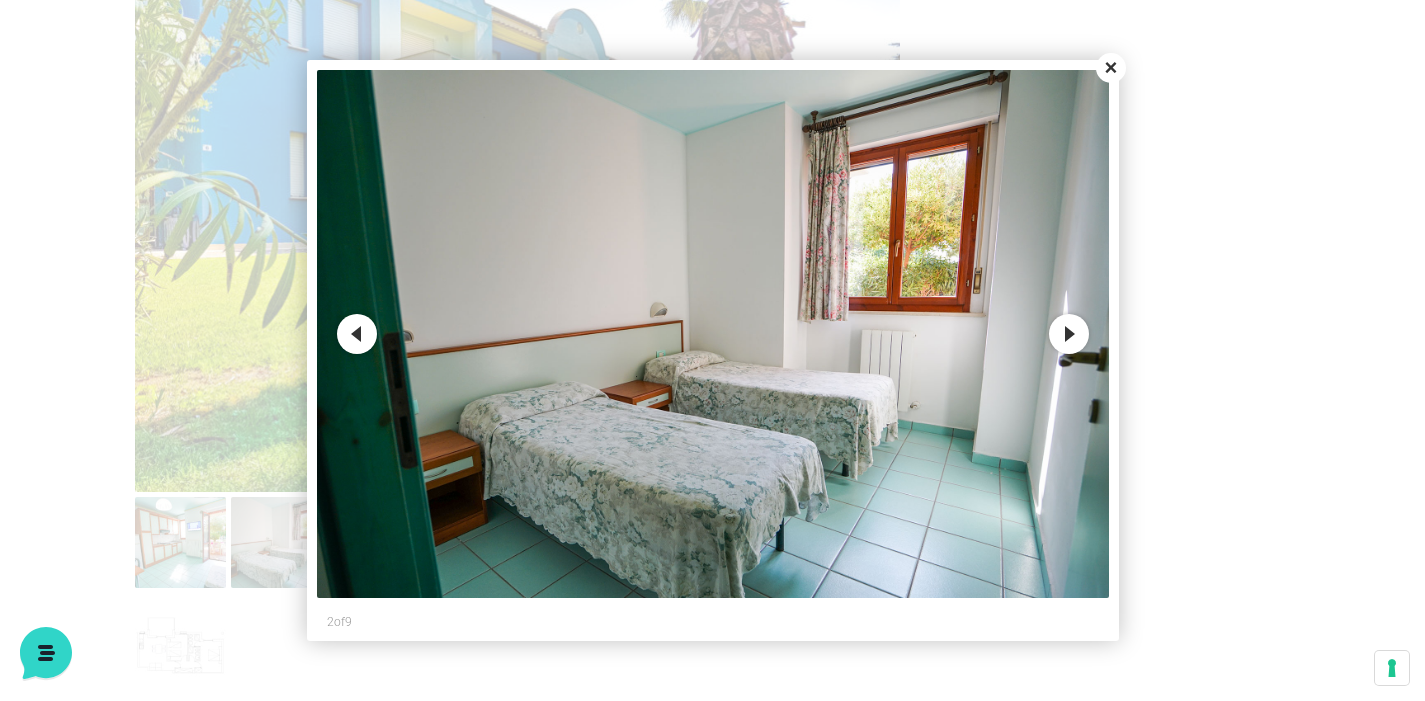 click on "Next" at bounding box center [1069, 334] 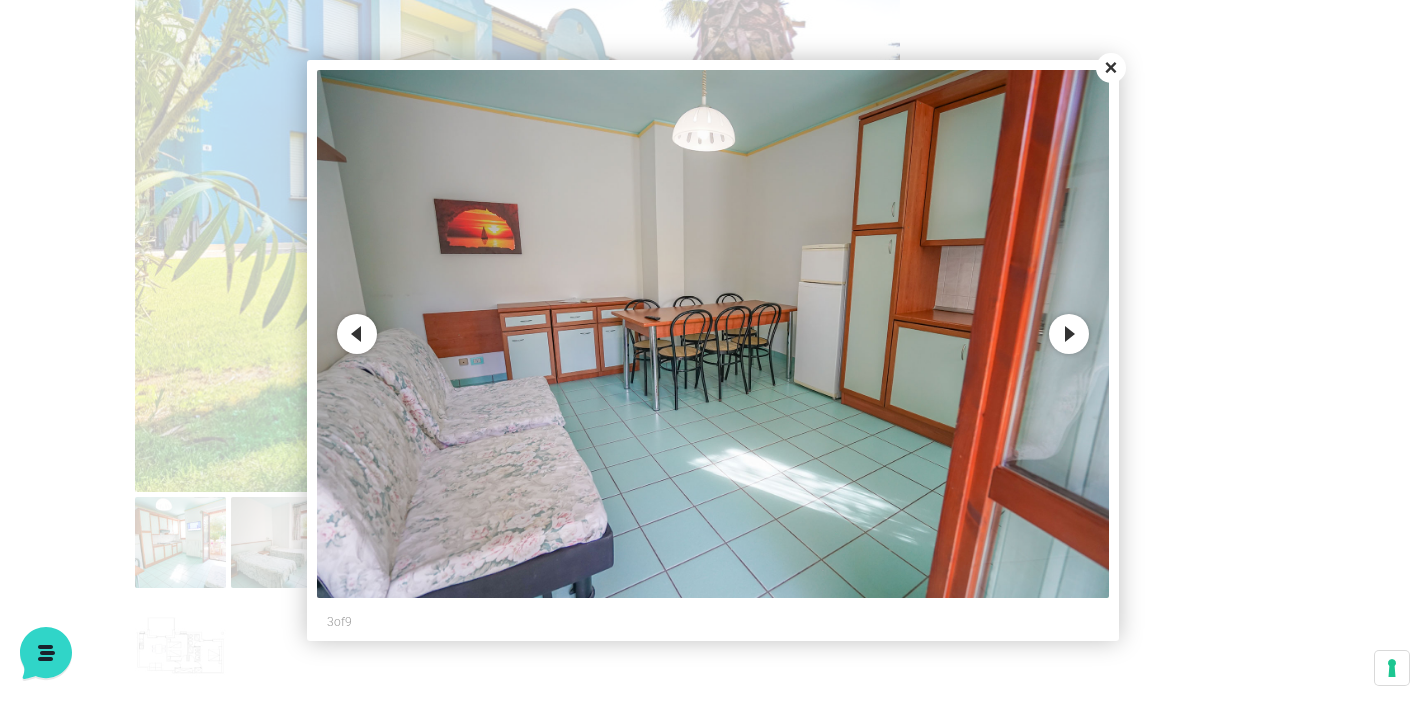 click on "Next" at bounding box center [1069, 334] 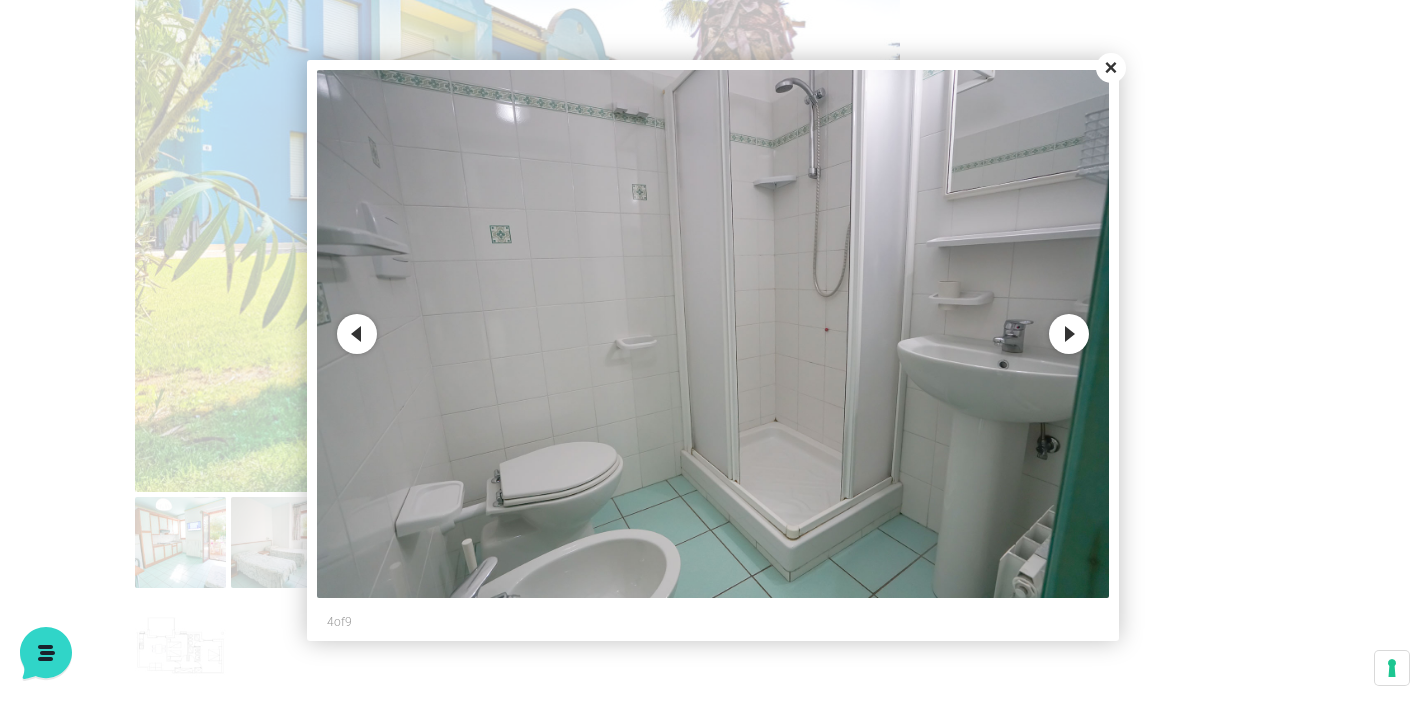 click on "Next" at bounding box center [1069, 334] 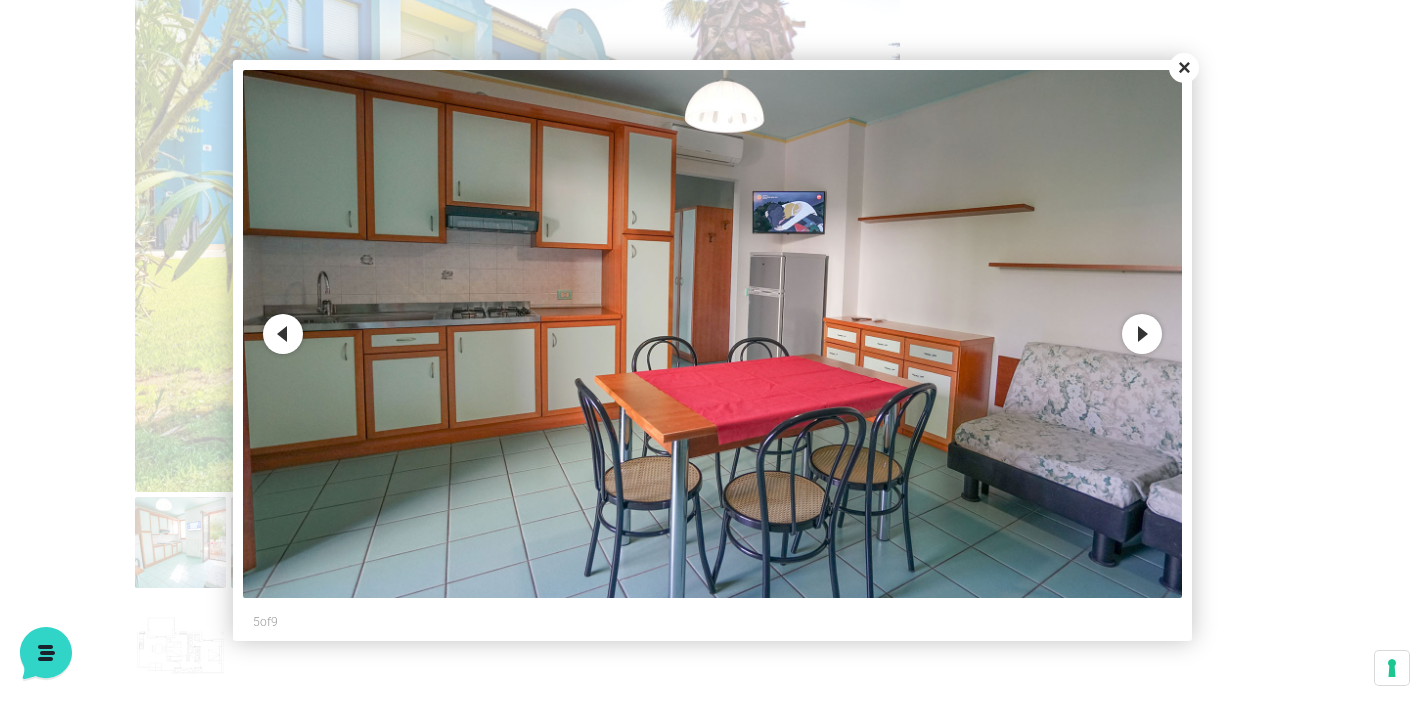 click at bounding box center [712, 334] 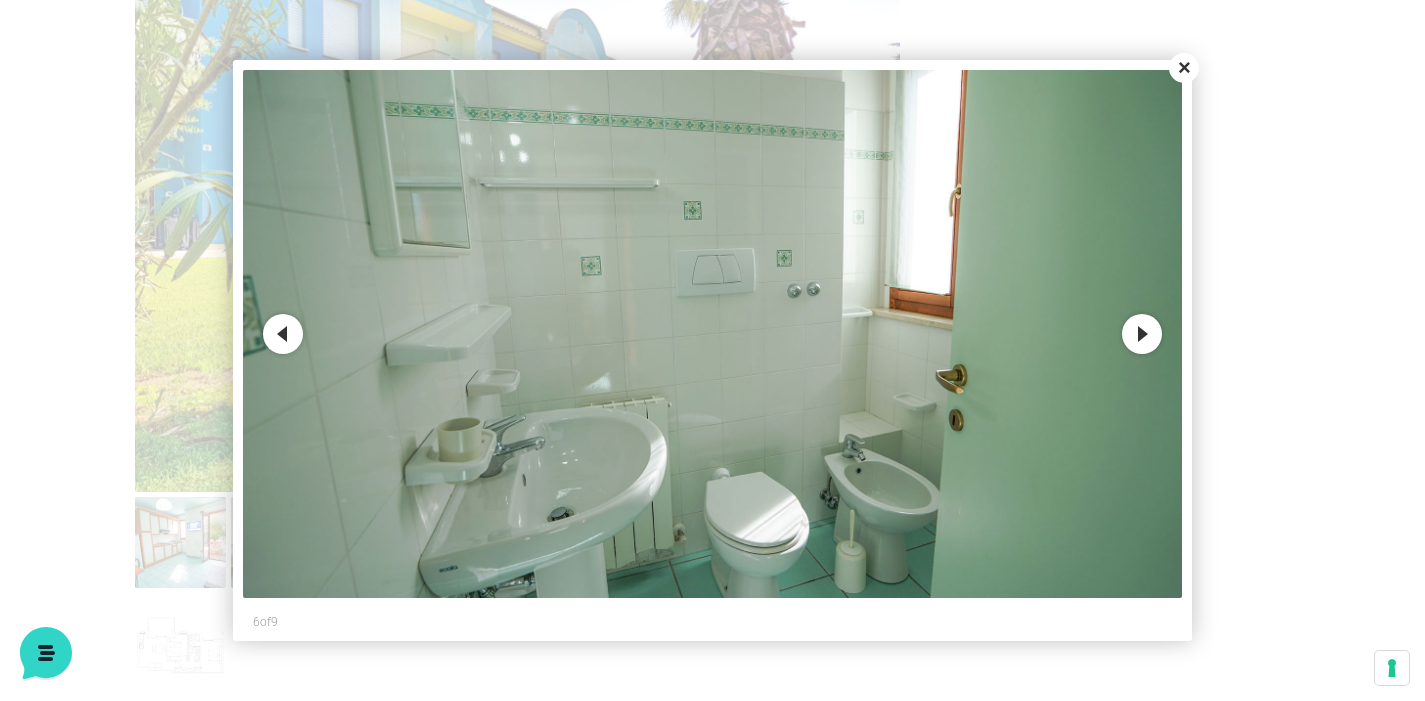 click on "Next" at bounding box center [1142, 334] 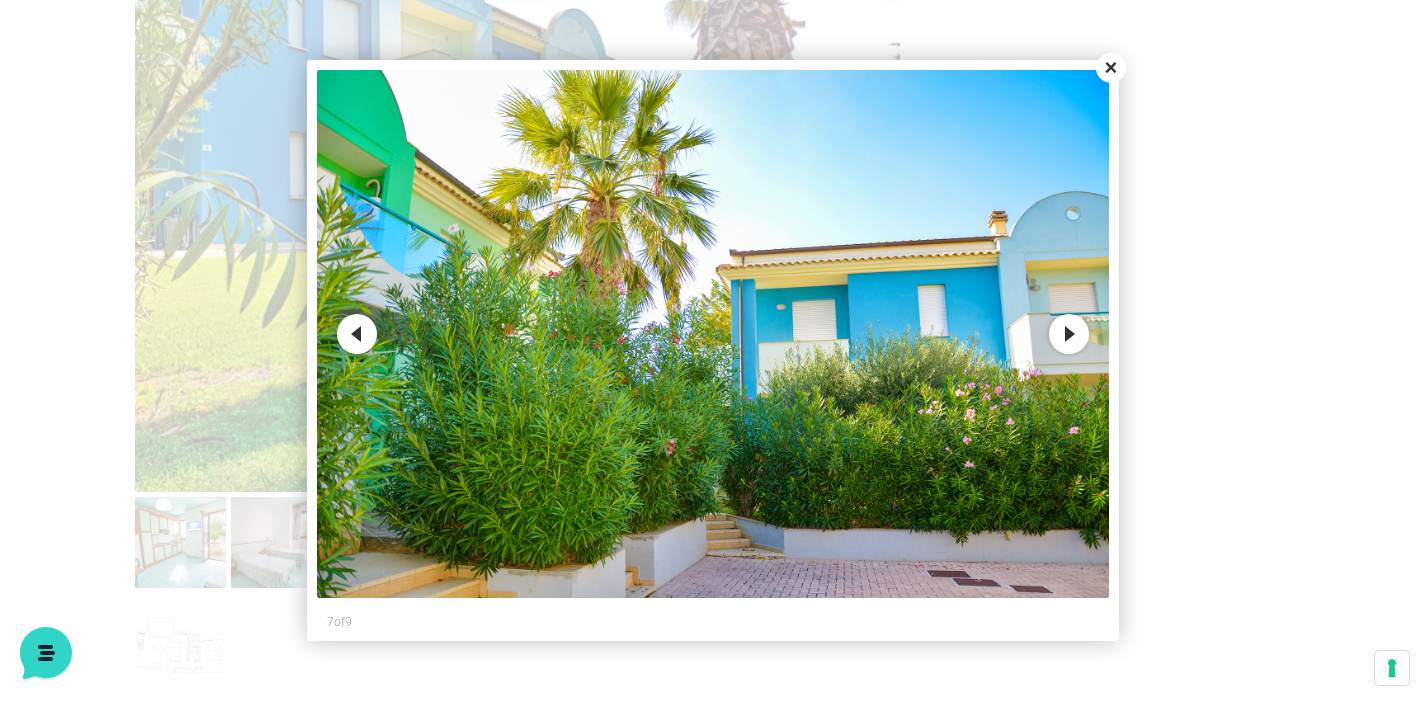 click on "Next" at bounding box center (1069, 334) 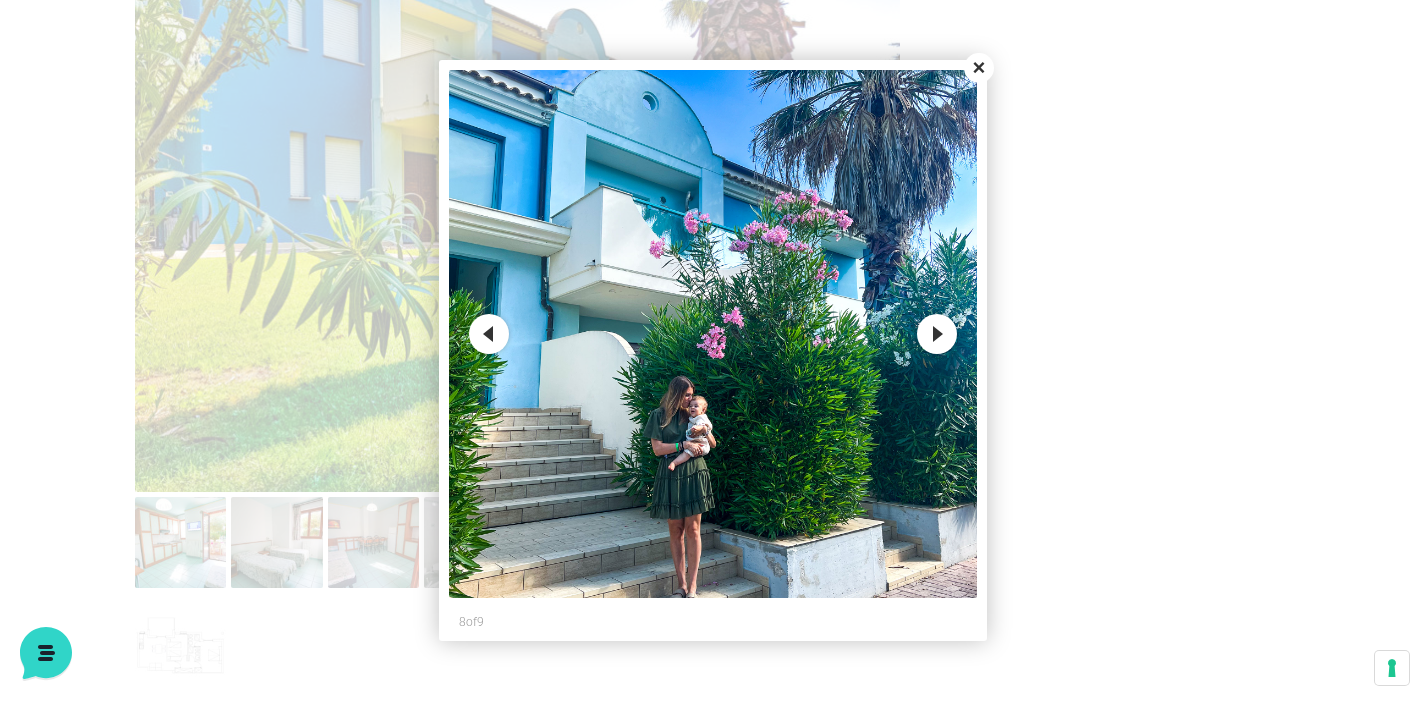 click on "Close" at bounding box center [979, 68] 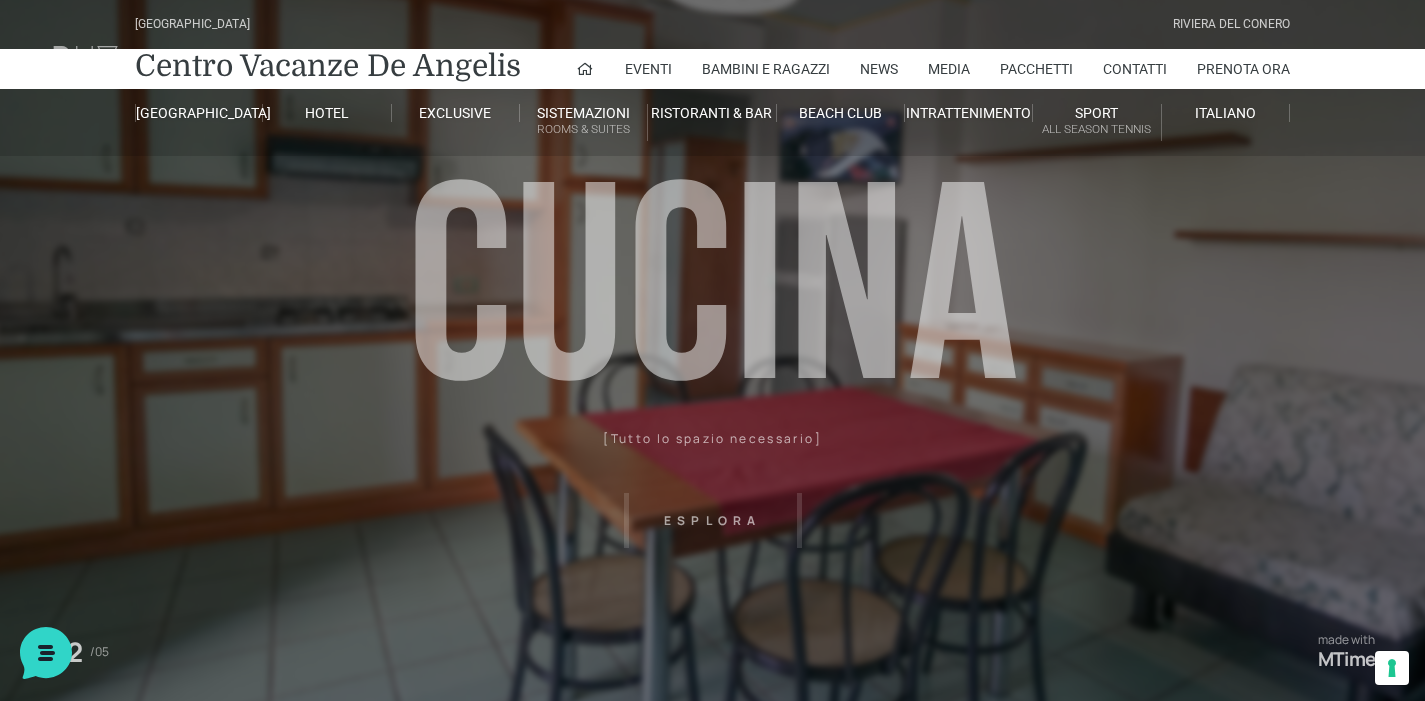 scroll, scrollTop: 0, scrollLeft: 0, axis: both 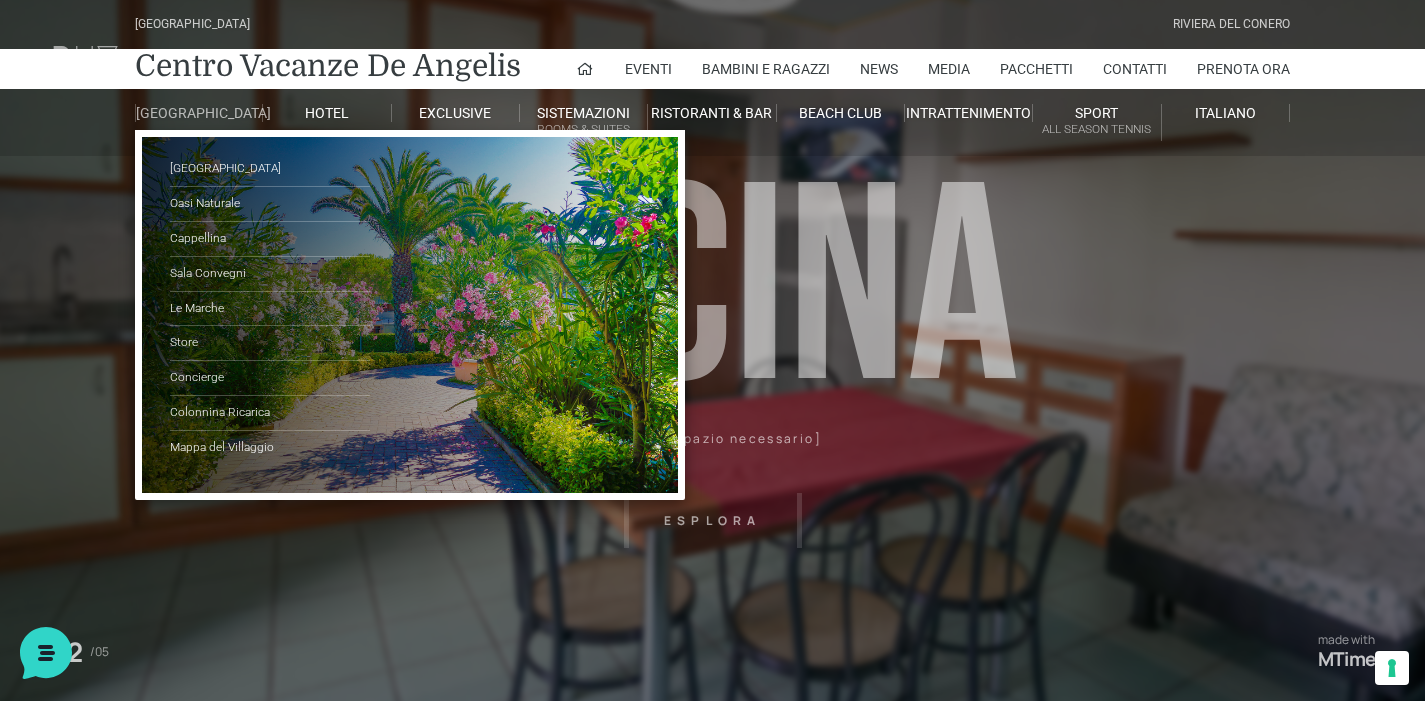 click on "[GEOGRAPHIC_DATA]" at bounding box center (199, 113) 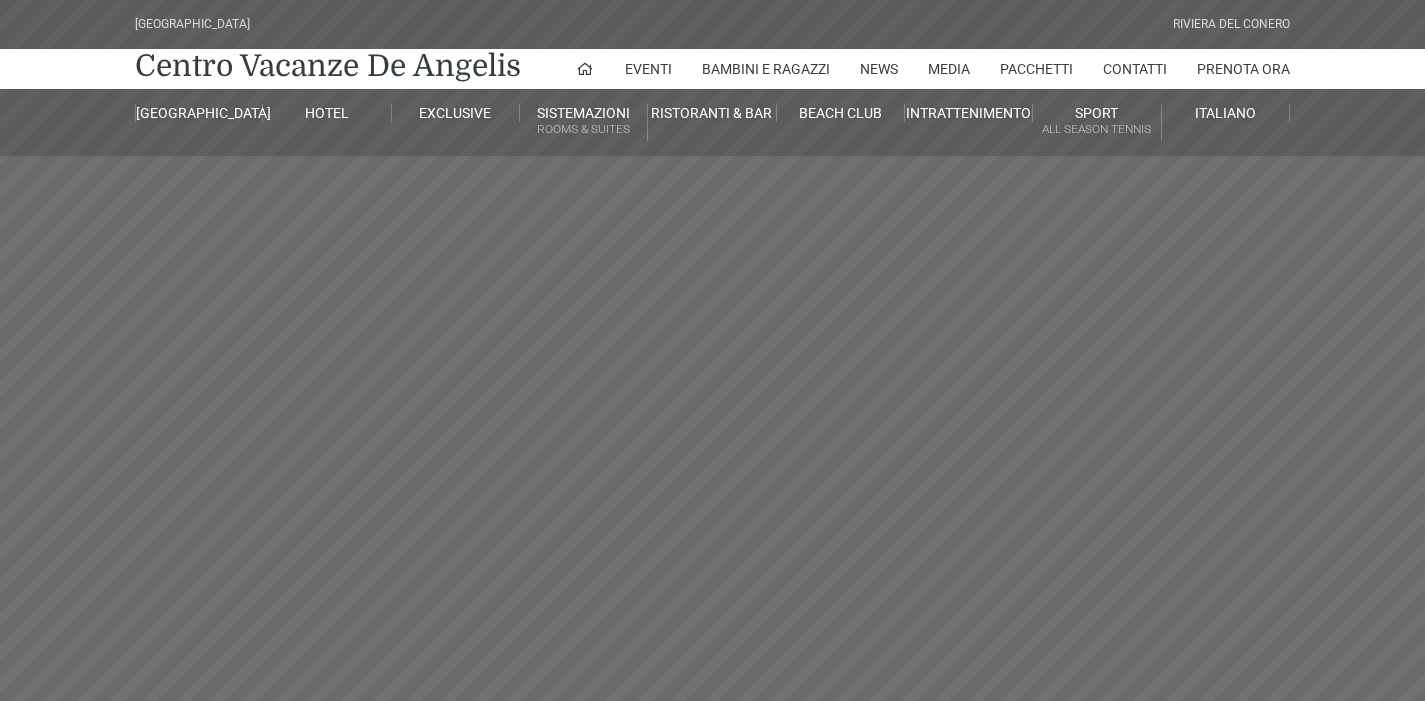 scroll, scrollTop: 0, scrollLeft: 0, axis: both 